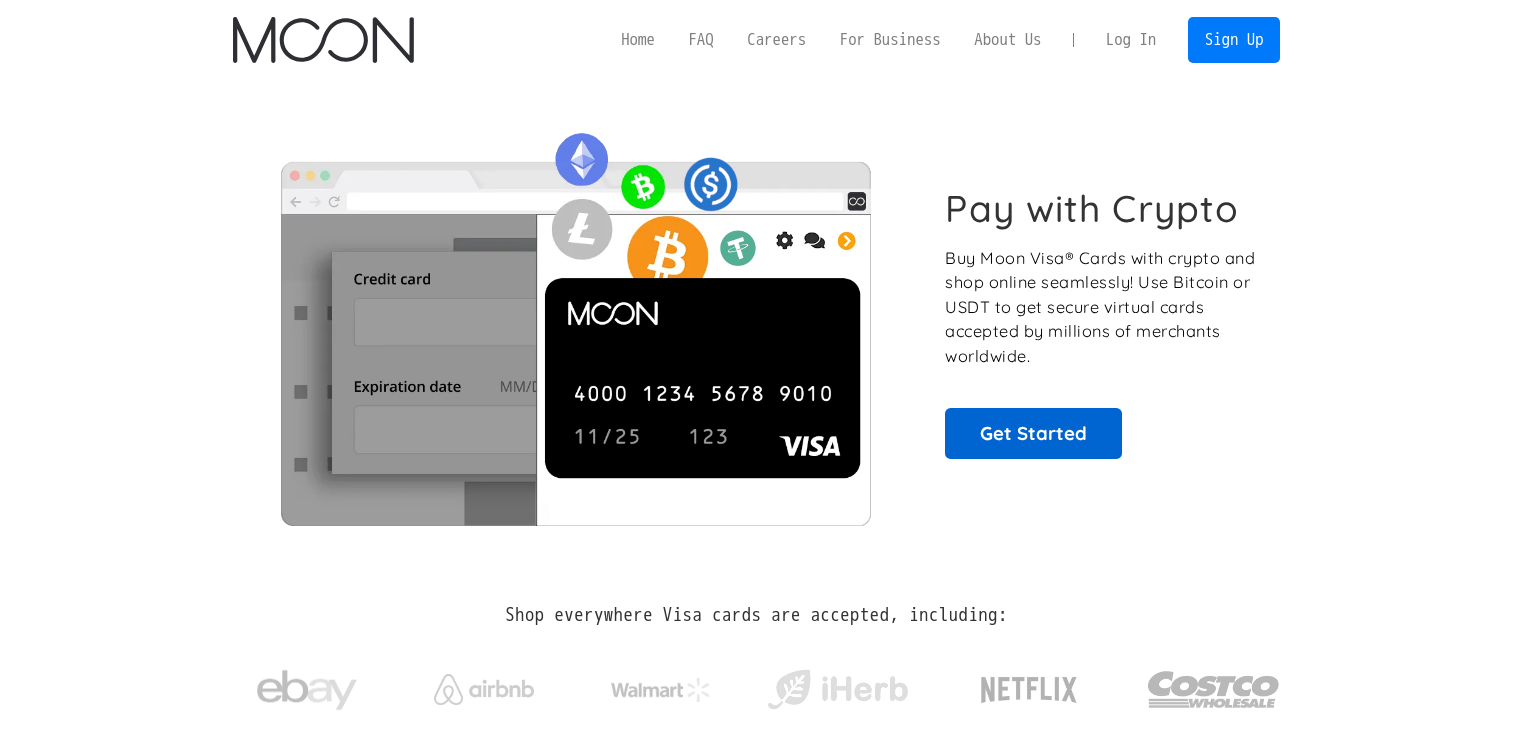 scroll, scrollTop: 0, scrollLeft: 0, axis: both 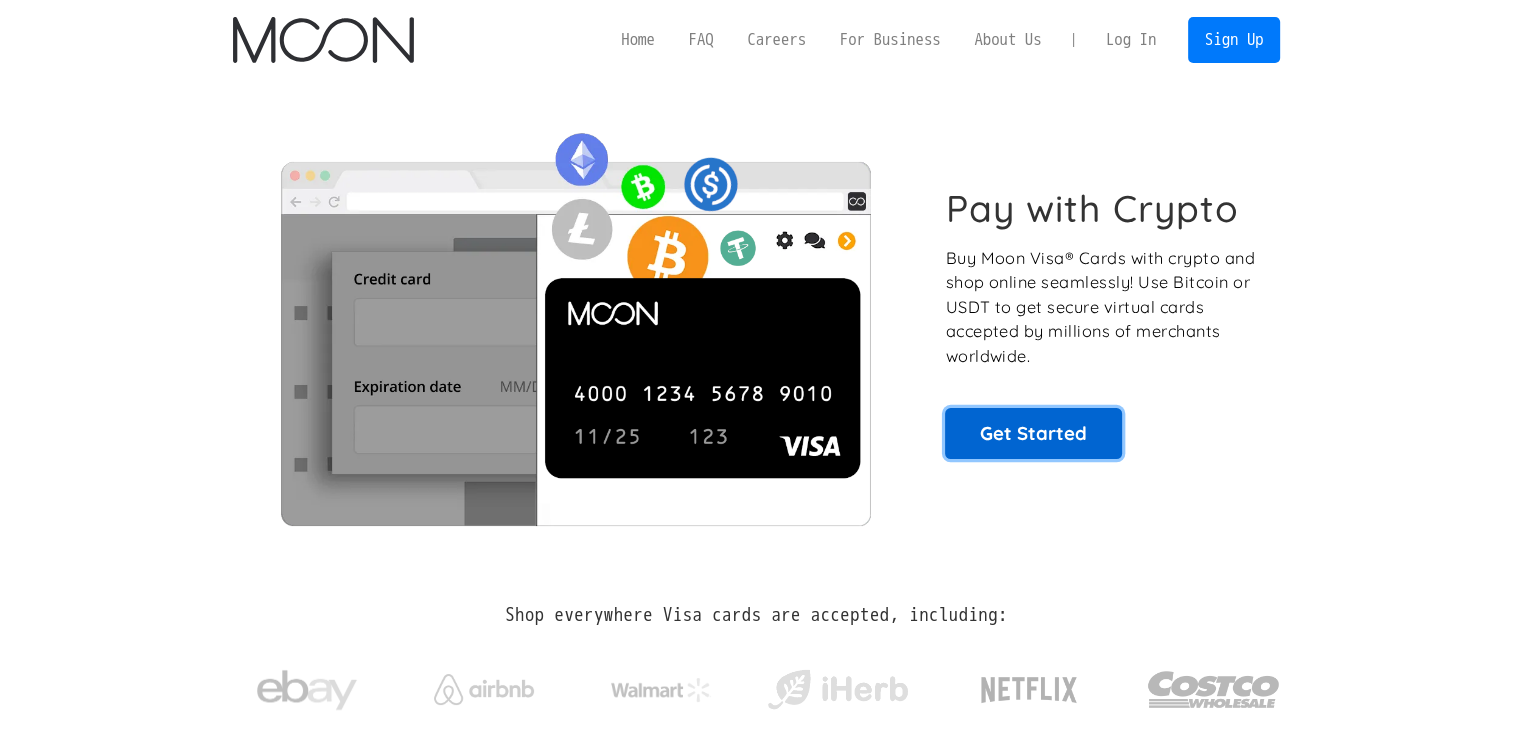 click on "Get Started" at bounding box center [1033, 433] 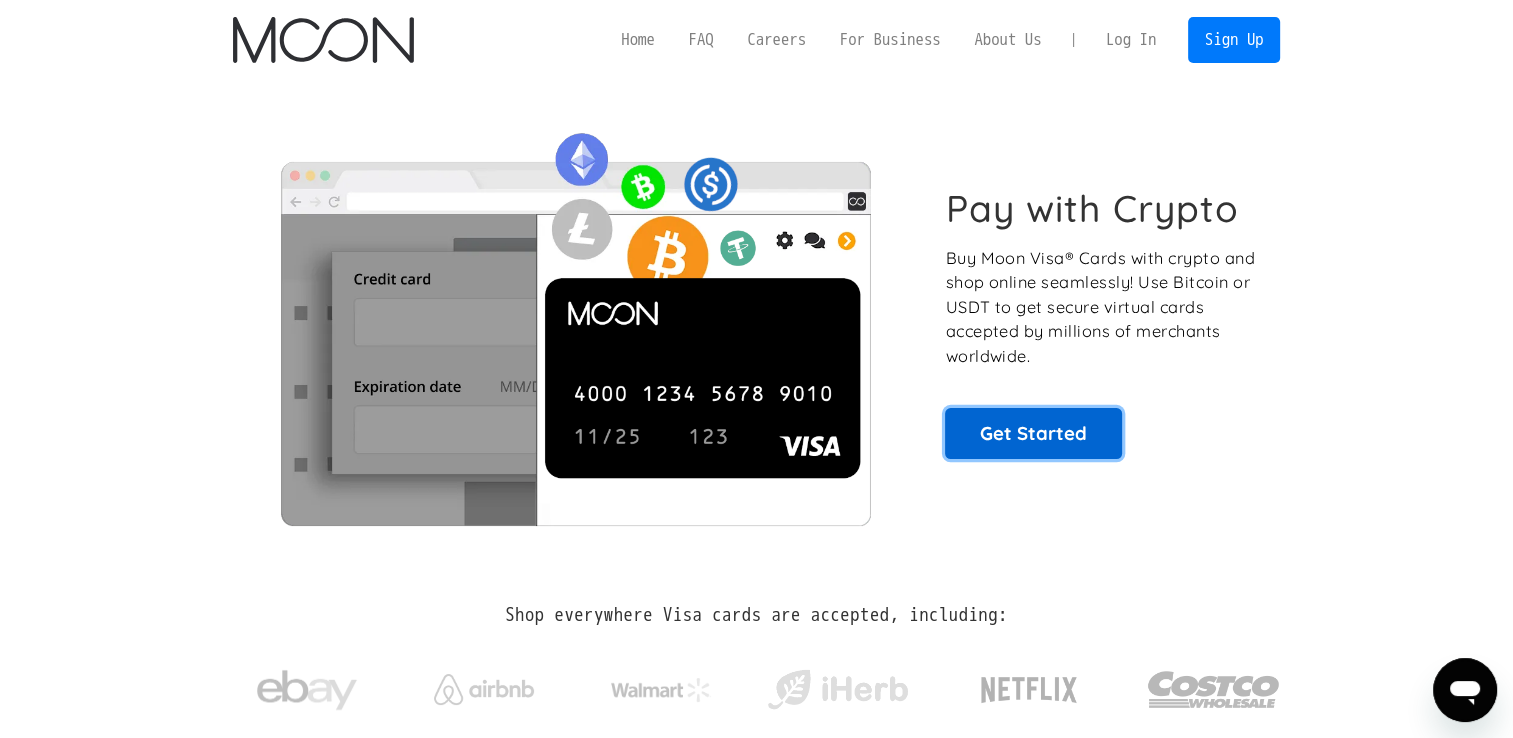 scroll, scrollTop: 0, scrollLeft: 0, axis: both 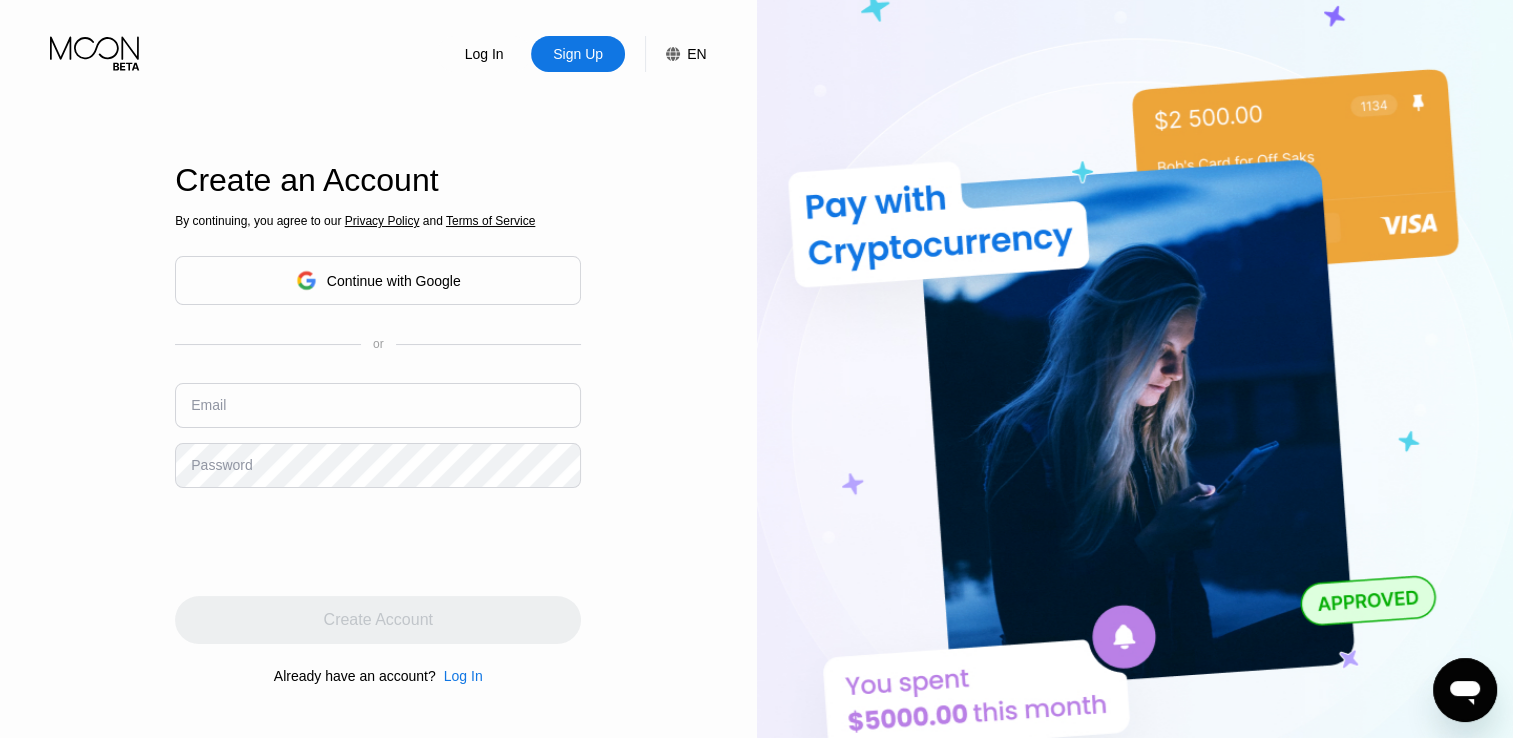 click on "Log In" at bounding box center [463, 676] 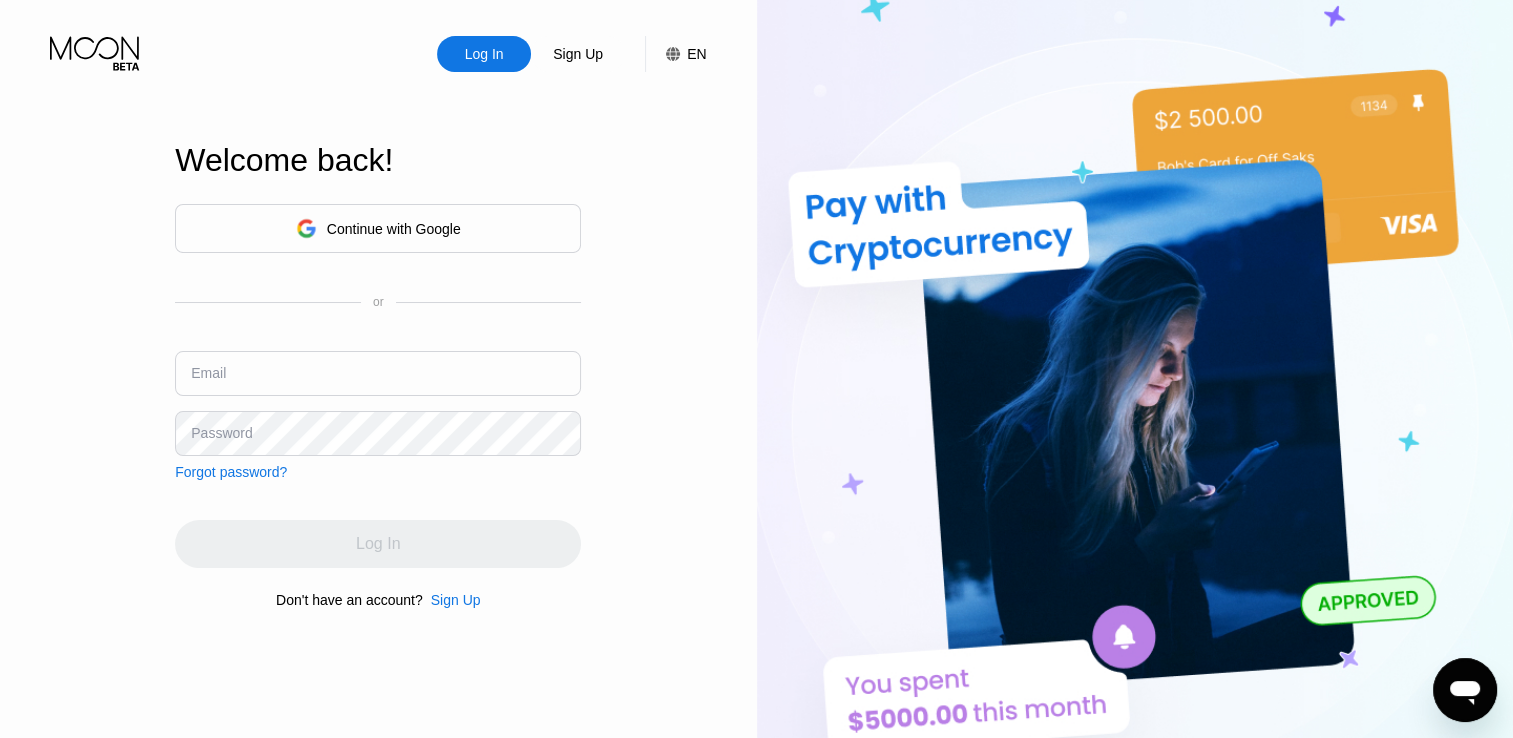 click at bounding box center [378, 373] 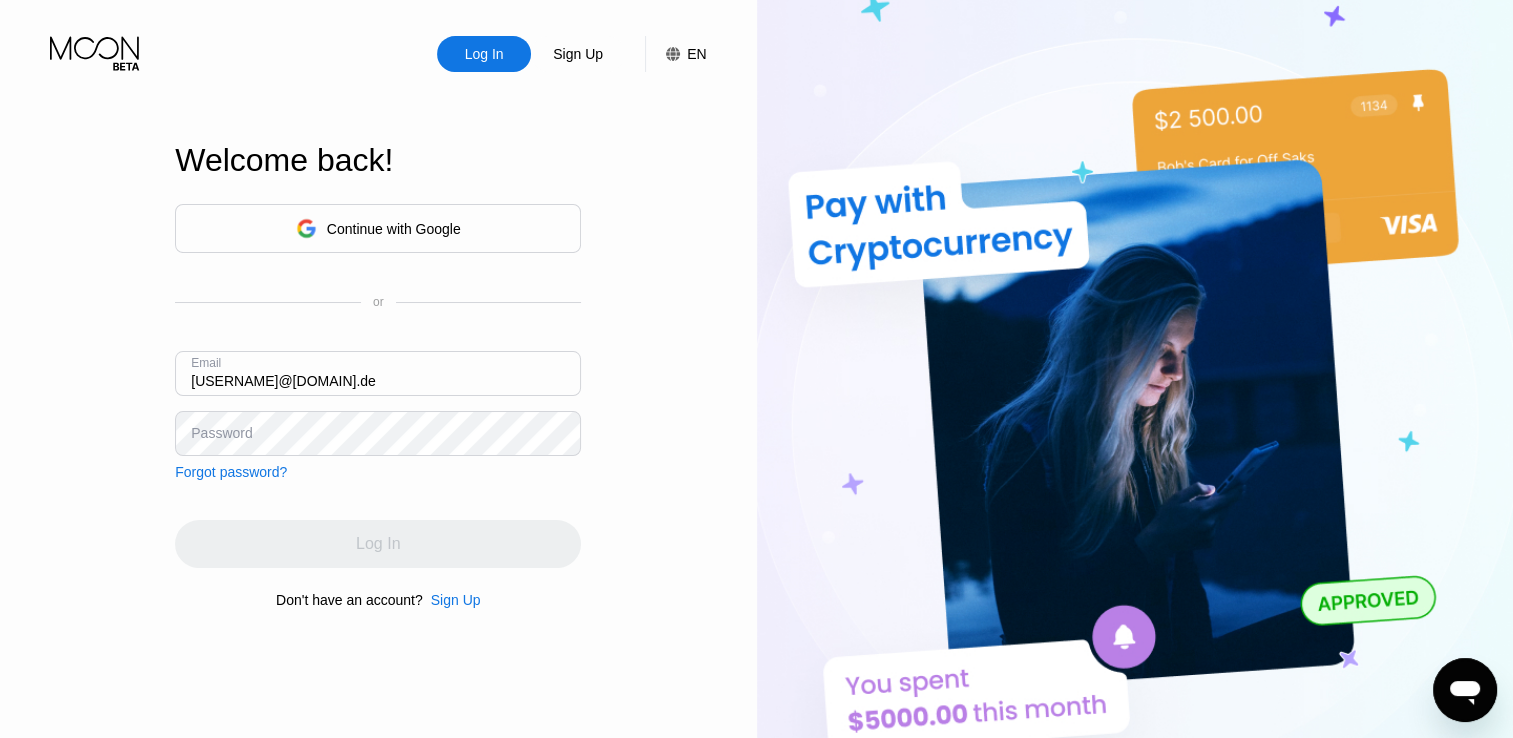 type on "[USERNAME]@[DOMAIN].de" 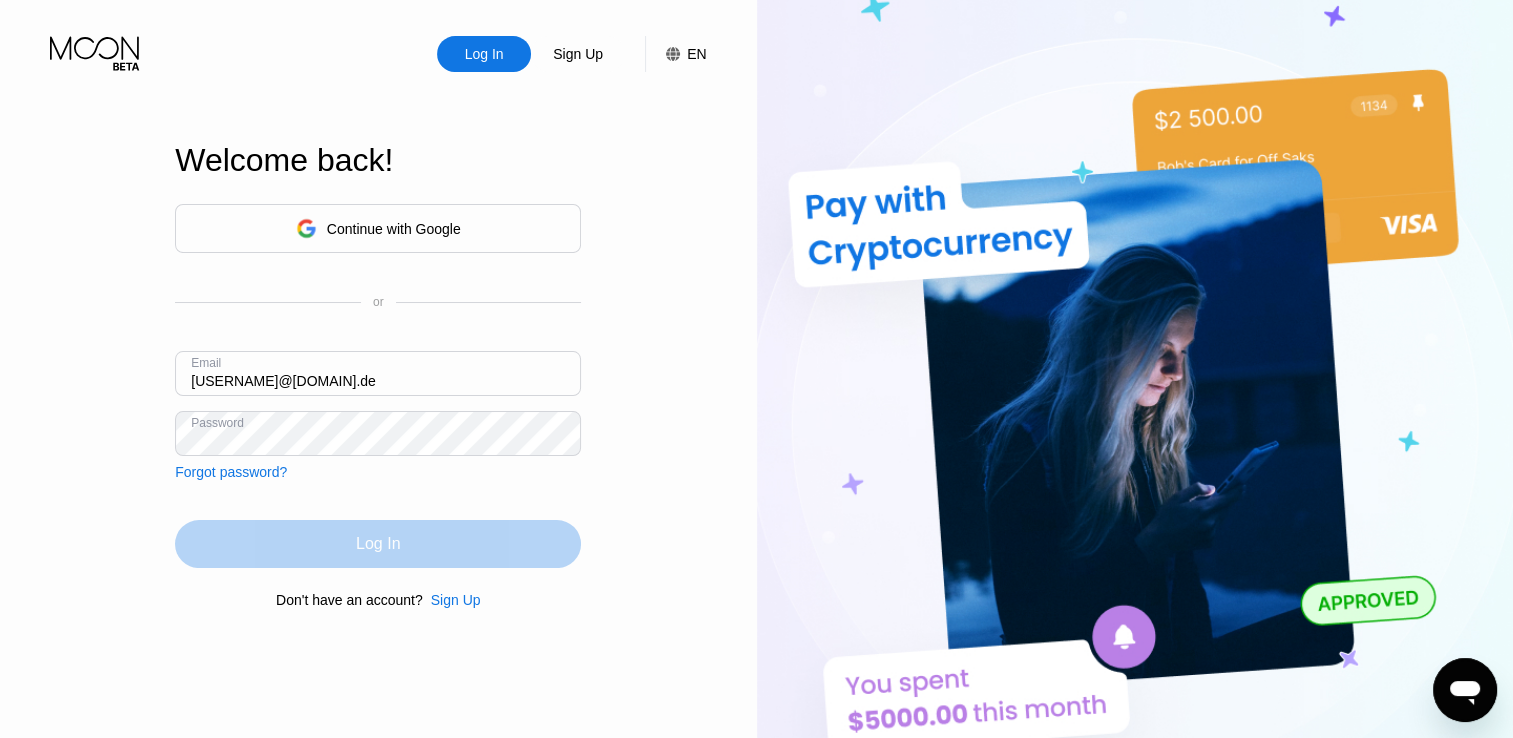 click on "Log In" at bounding box center [378, 544] 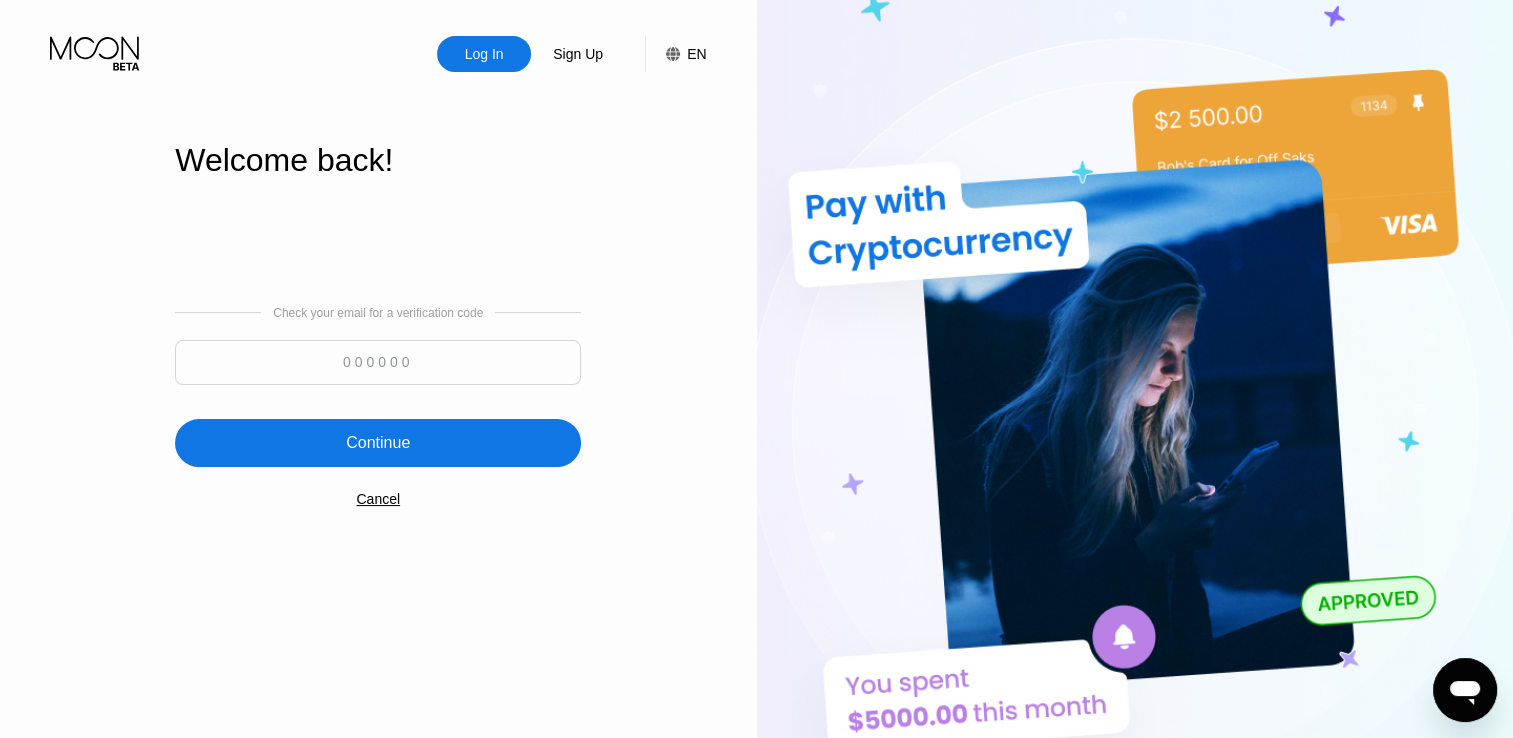click at bounding box center (378, 362) 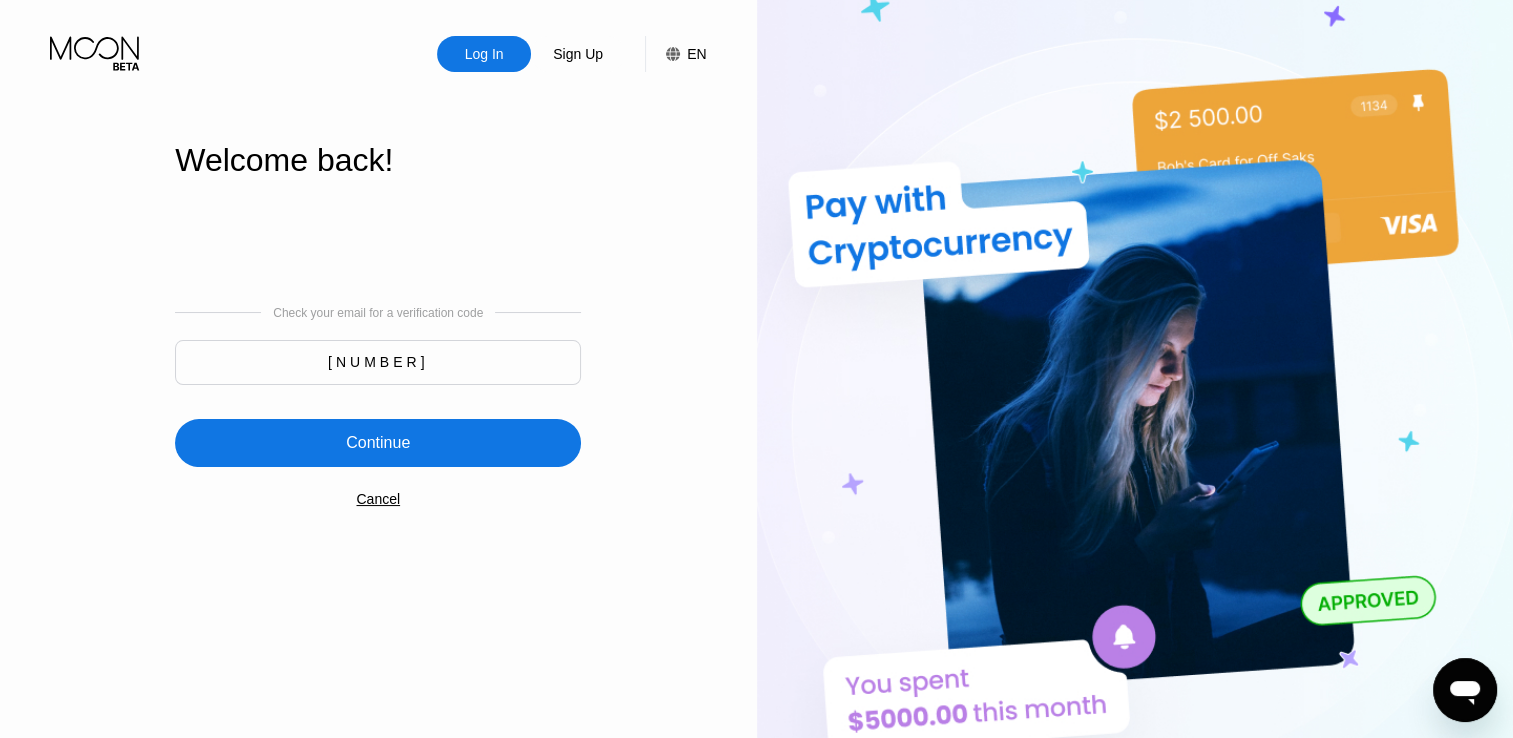 type on "[NUMBER]" 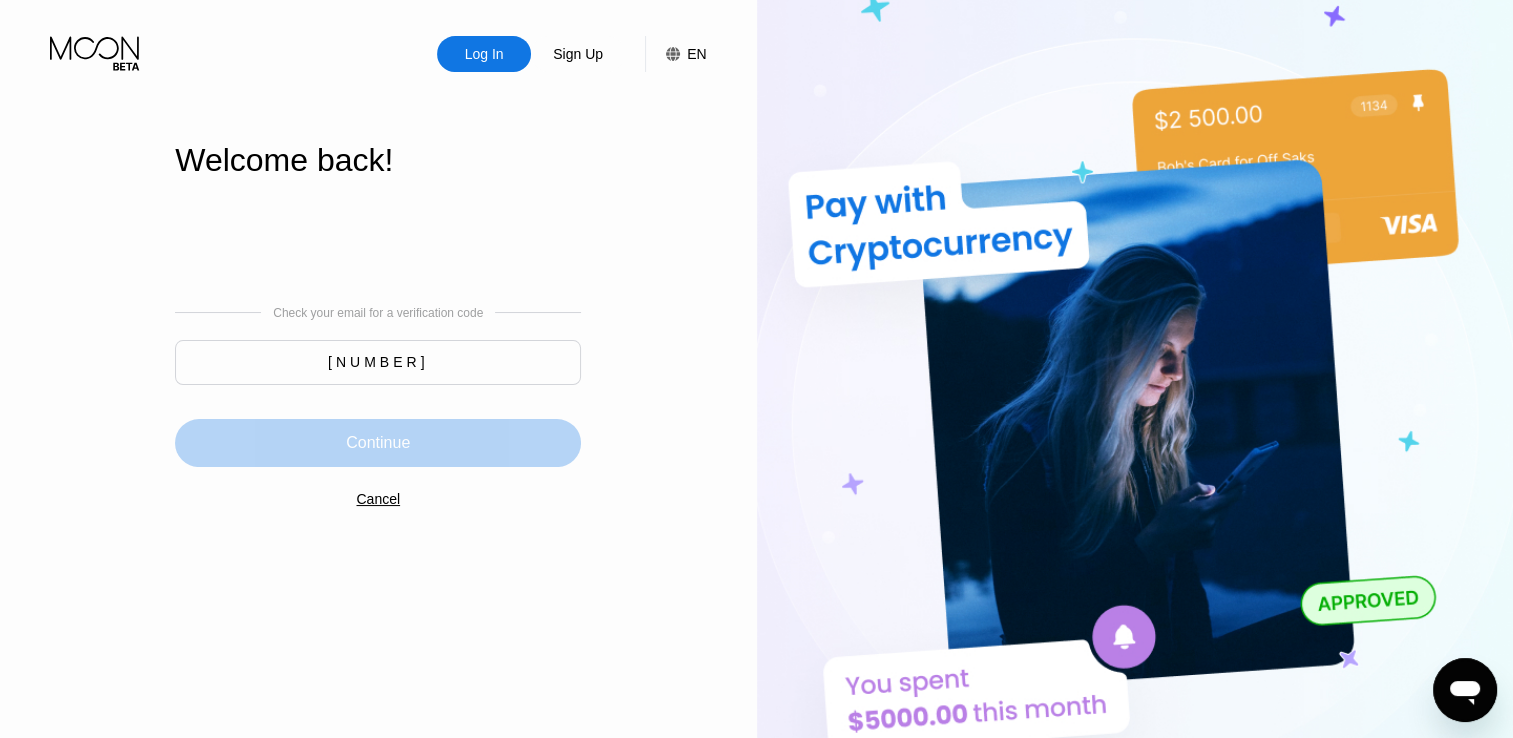 click on "Continue" at bounding box center [378, 443] 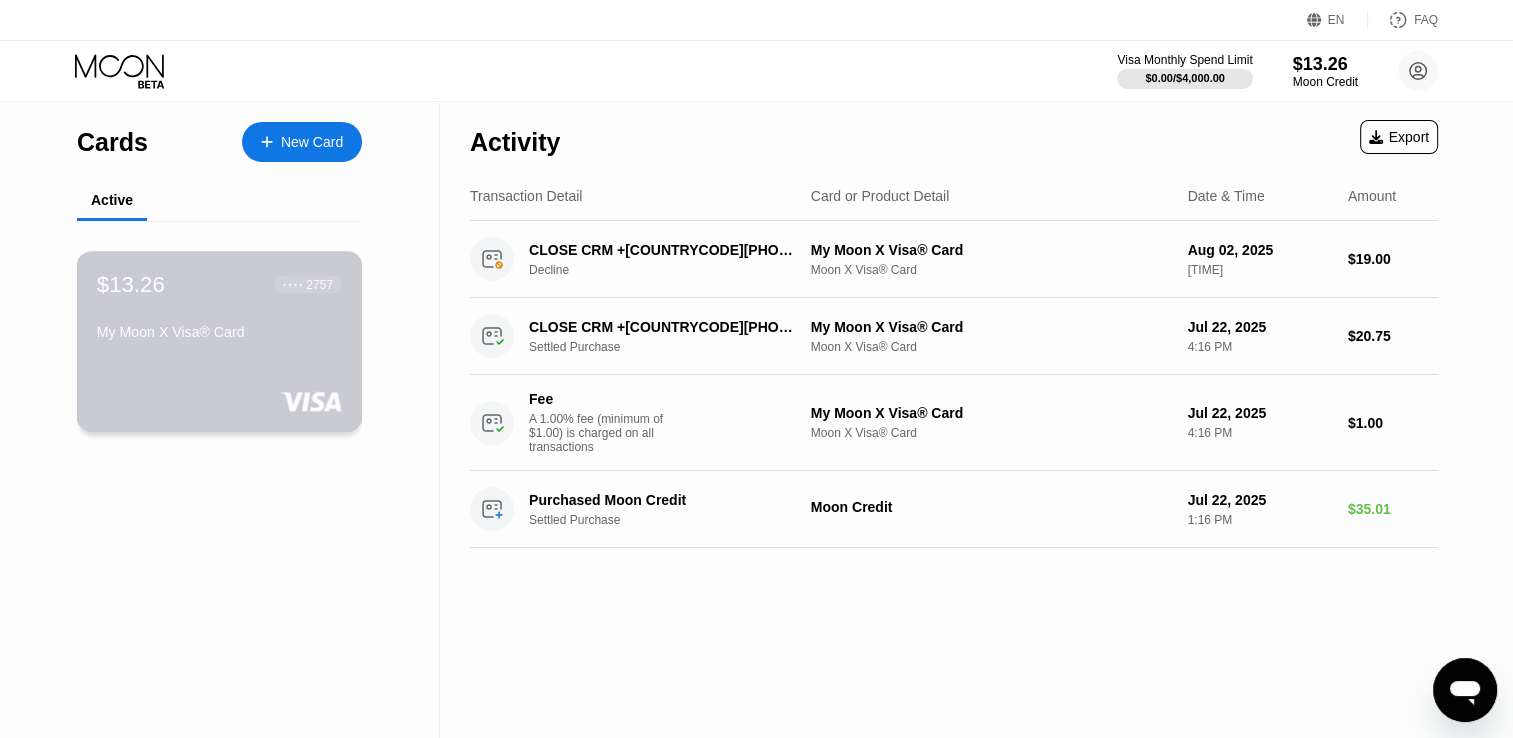 click on "$[PRICE] ● ● ● ● [LAST_FOUR] [CARD_TYPE]® Card" at bounding box center (219, 309) 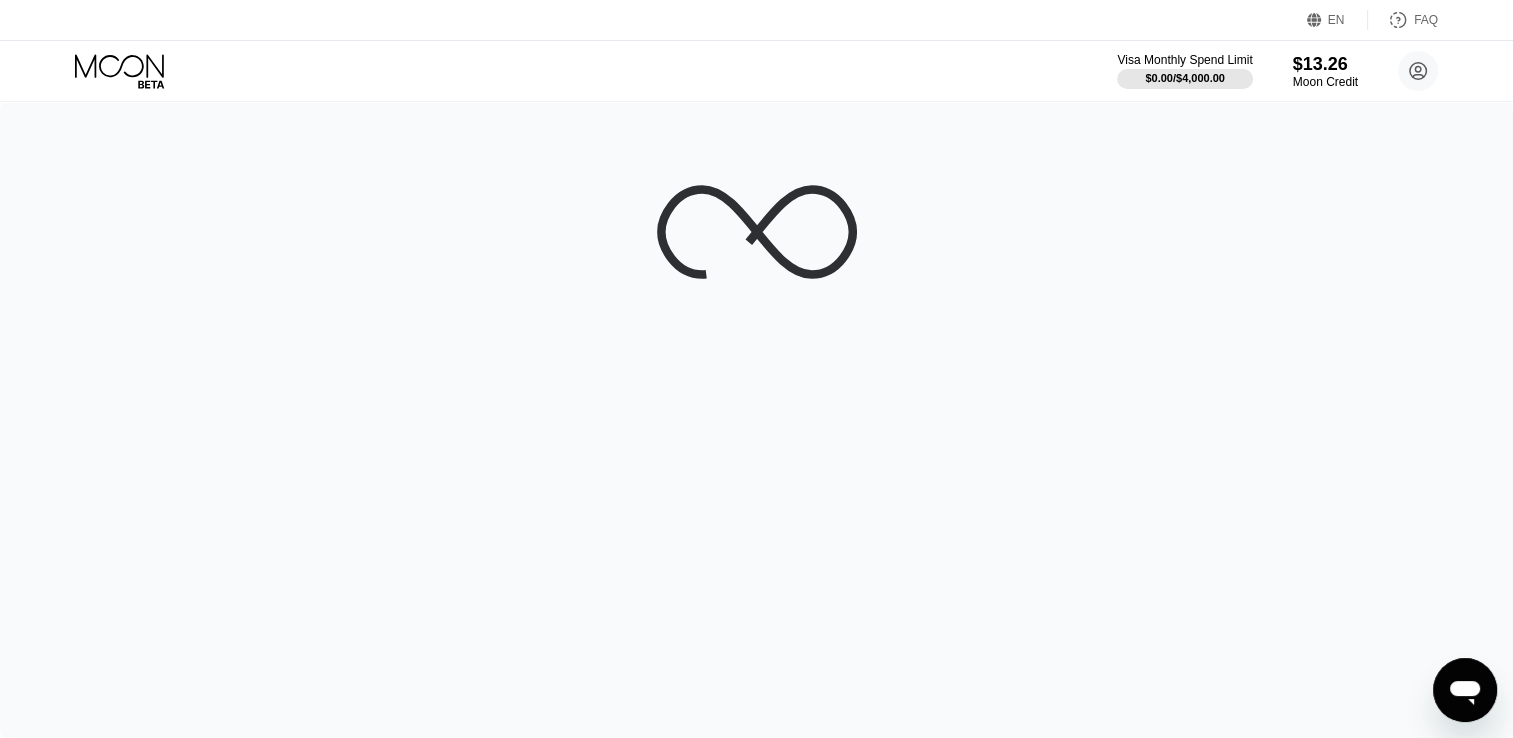 click at bounding box center [756, 420] 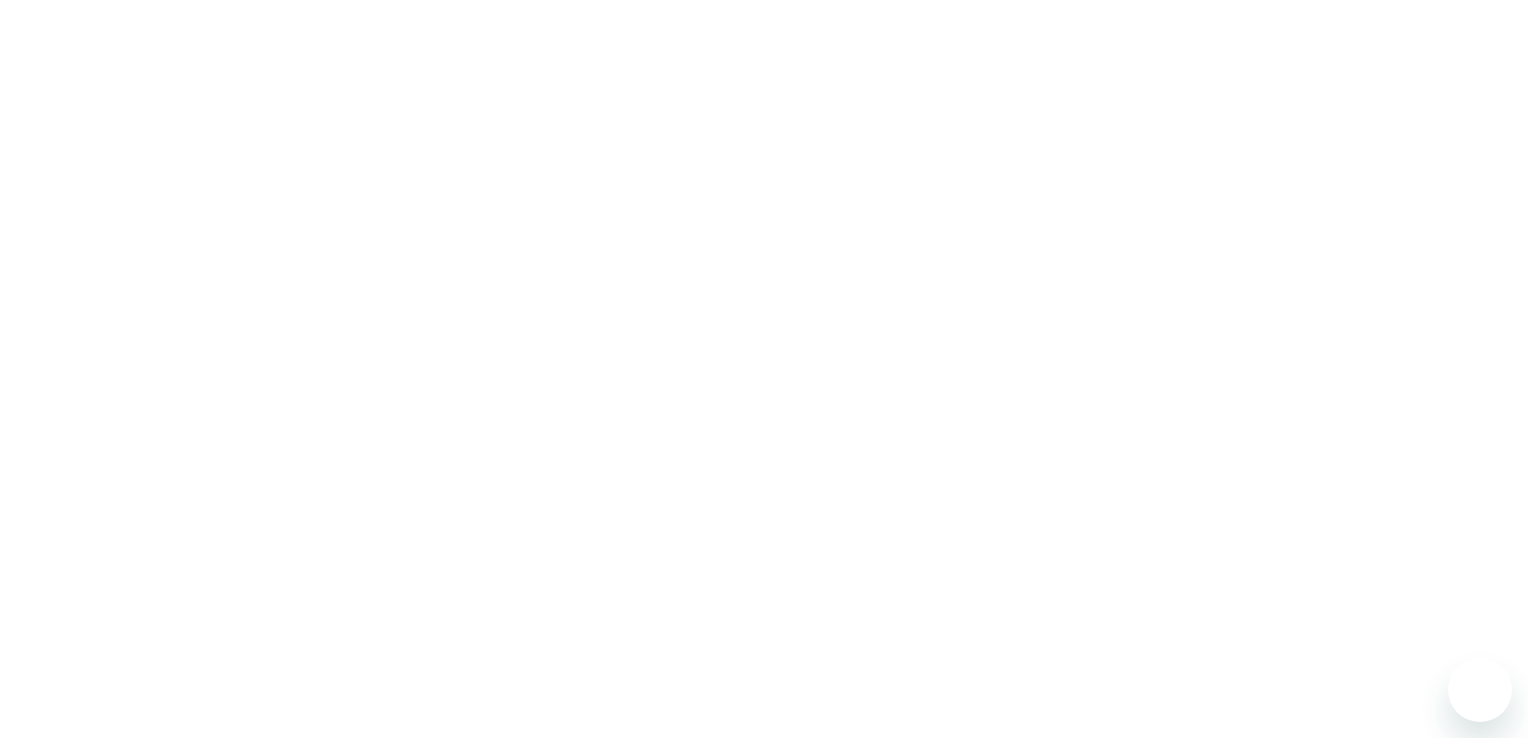 scroll, scrollTop: 0, scrollLeft: 0, axis: both 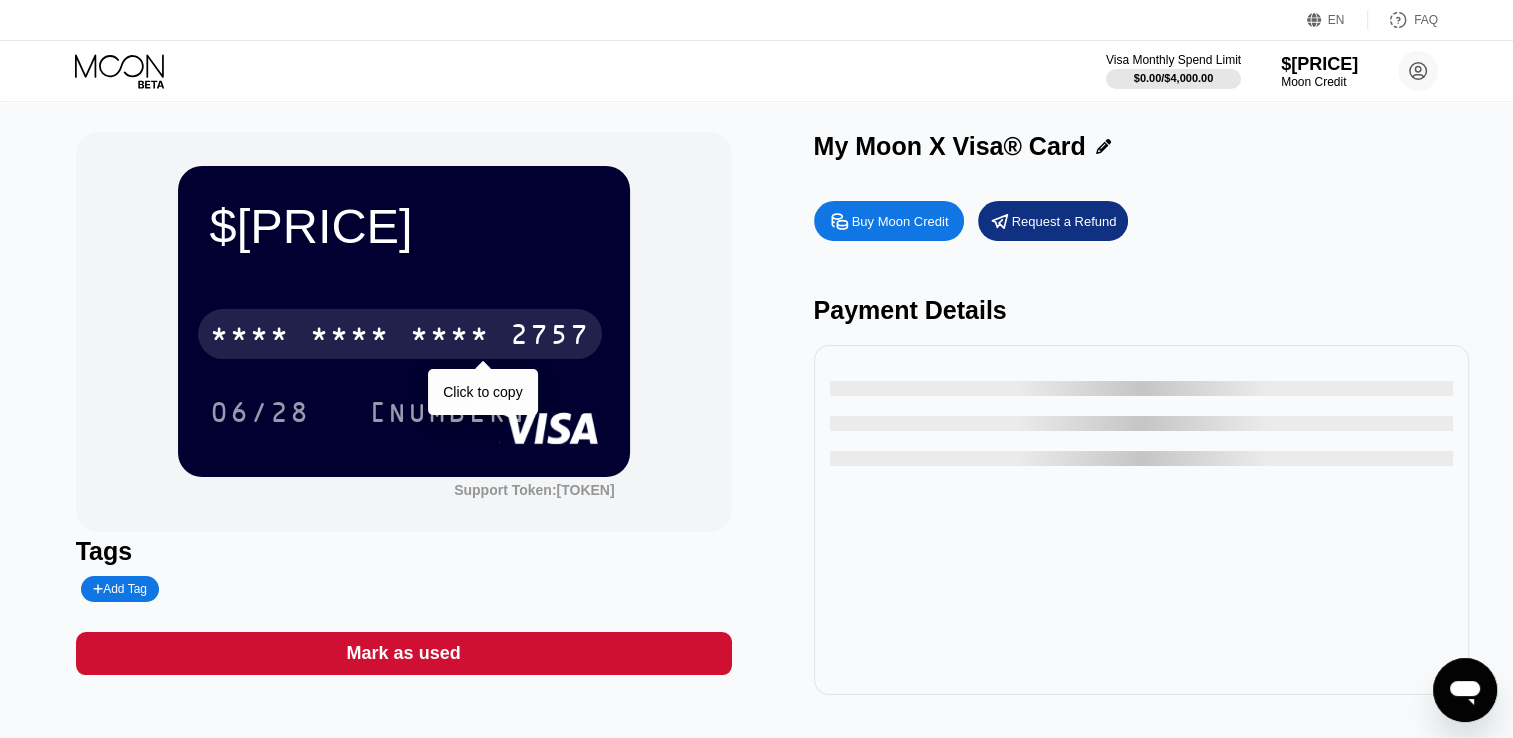 click on "* * * *" at bounding box center [450, 337] 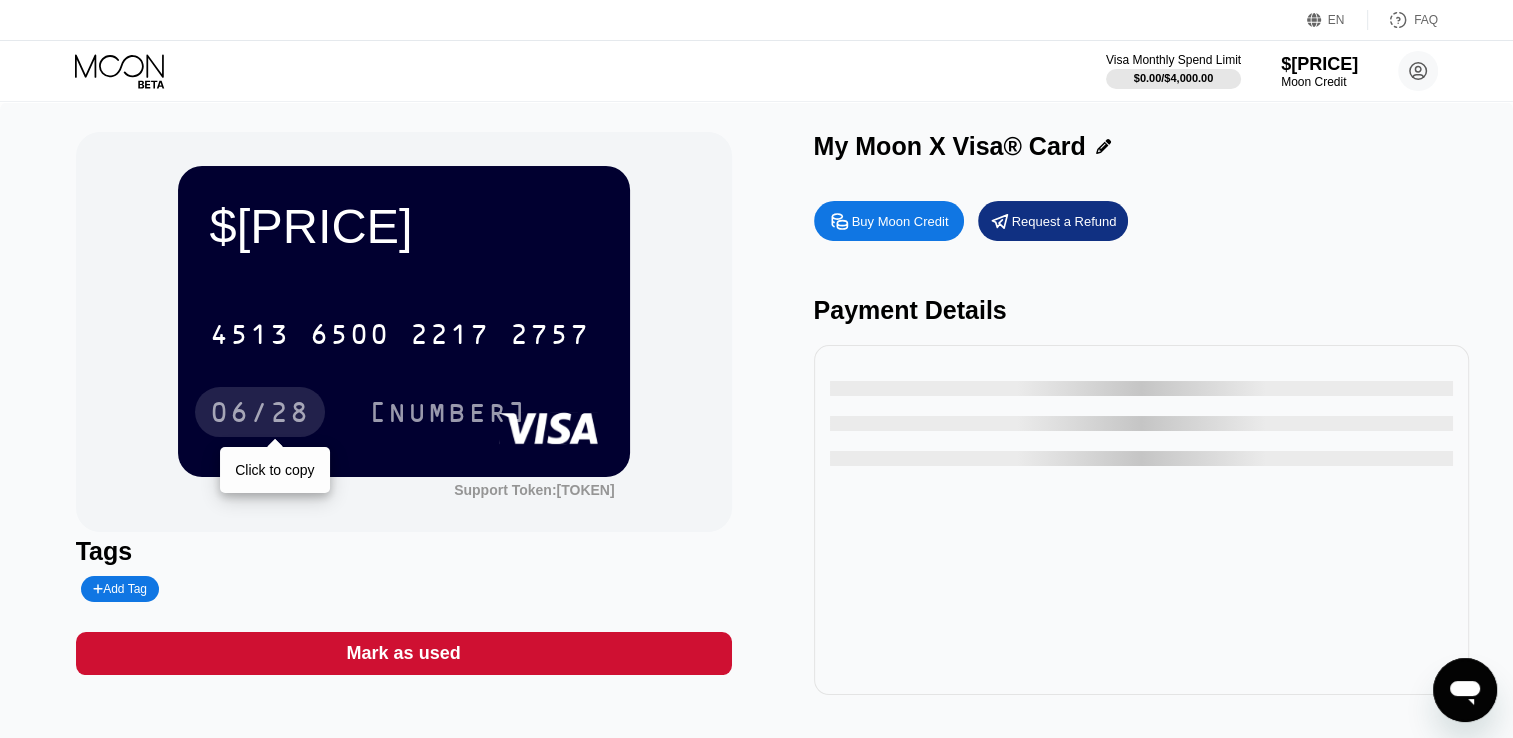 click on "06/28" at bounding box center [260, 415] 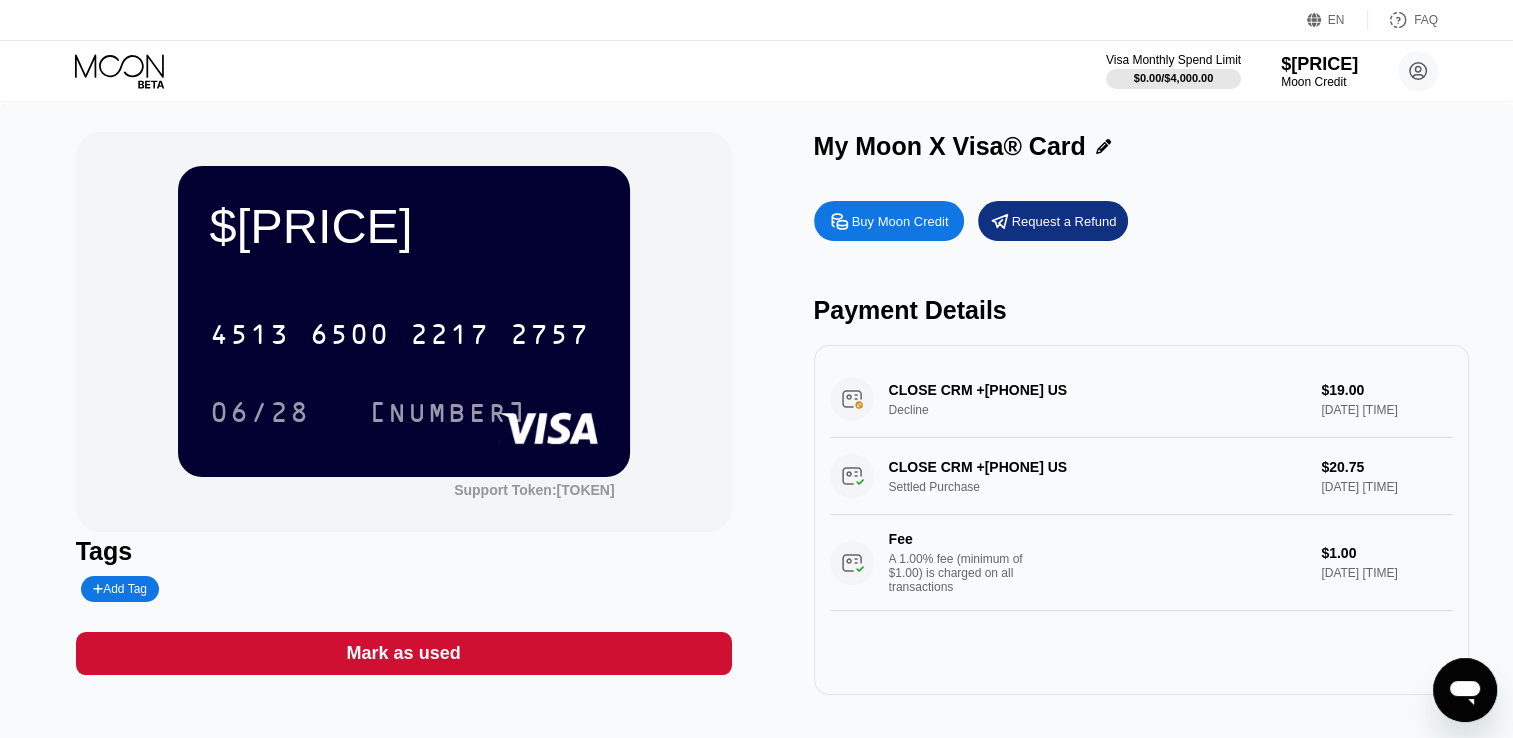 click on "$13.26 4513 6500 2217 2757 06/28 159 Support Token:  ee5f6556f7 Tags  Add Tag Mark as used My Moon X Visa® Card Buy Moon Credit Request a Refund Payment Details CLOSE CRM                +18552567346 US Decline $19.00 Aug 02, 2025 7:03 AM CLOSE CRM                +18552567346 US Settled Purchase $20.75 Jul 22, 2025 4:16 PM Fee A 1.00% fee (minimum of $1.00) is charged on all transactions $1.00 Jul 22, 2025 4:16 PM" at bounding box center (756, 423) 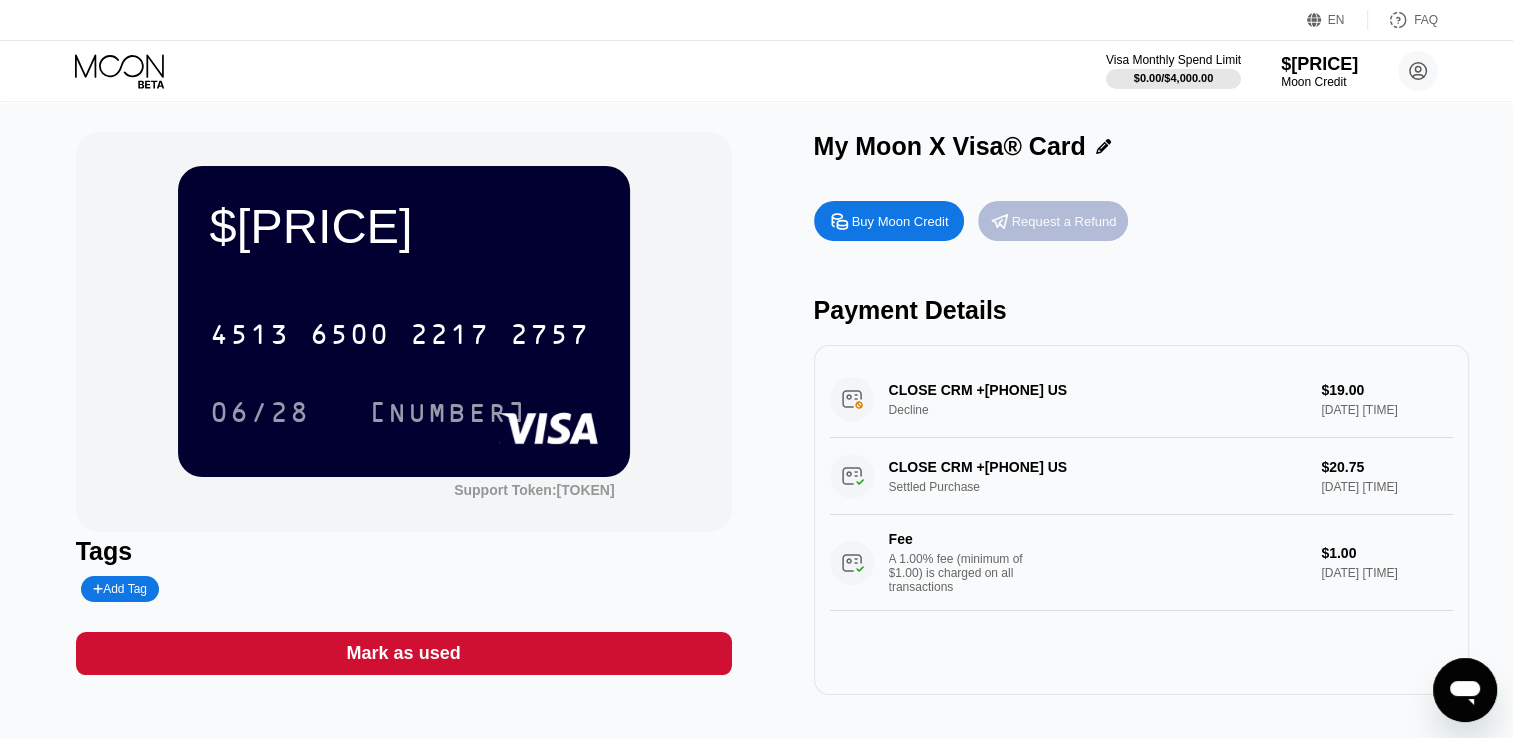 click on "Request a Refund" at bounding box center (1064, 221) 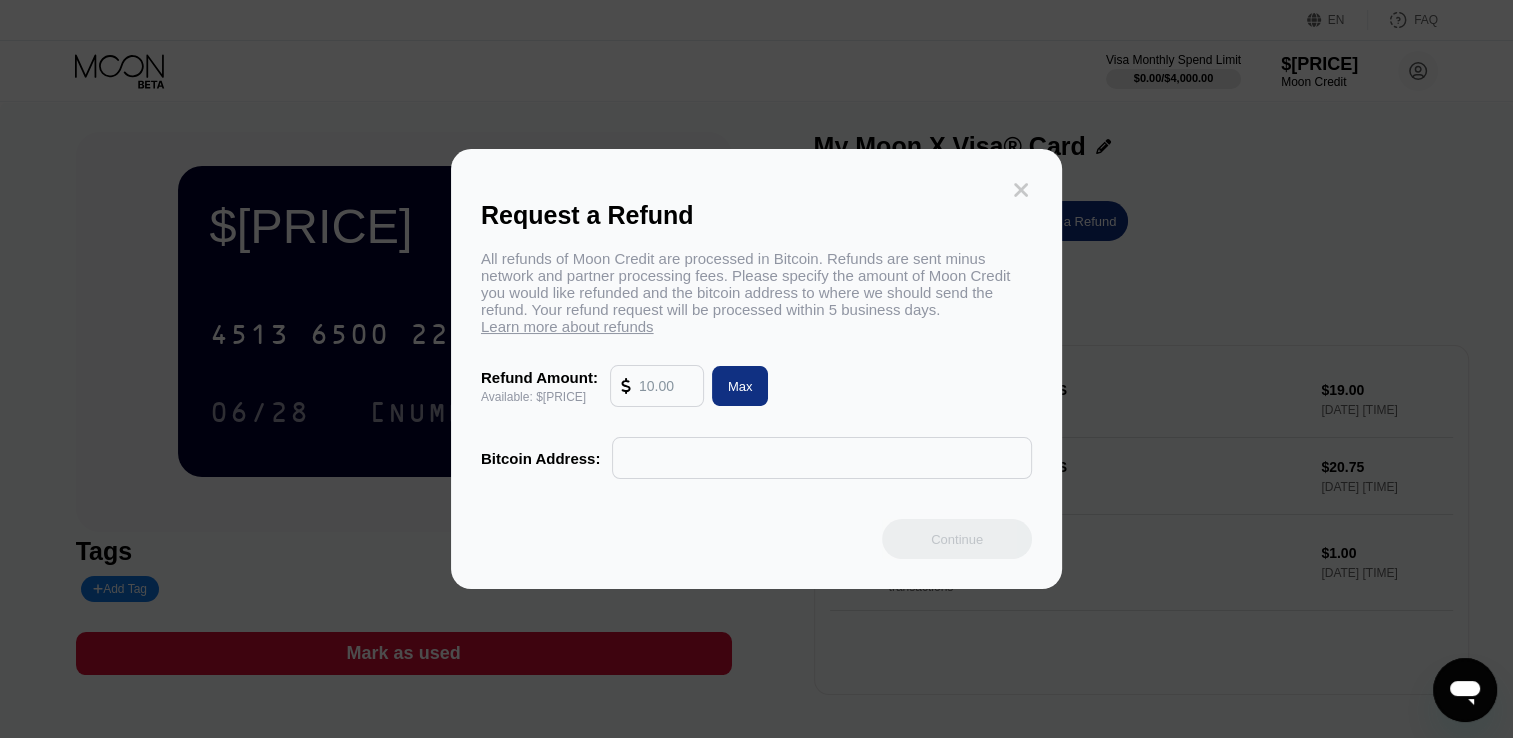 click 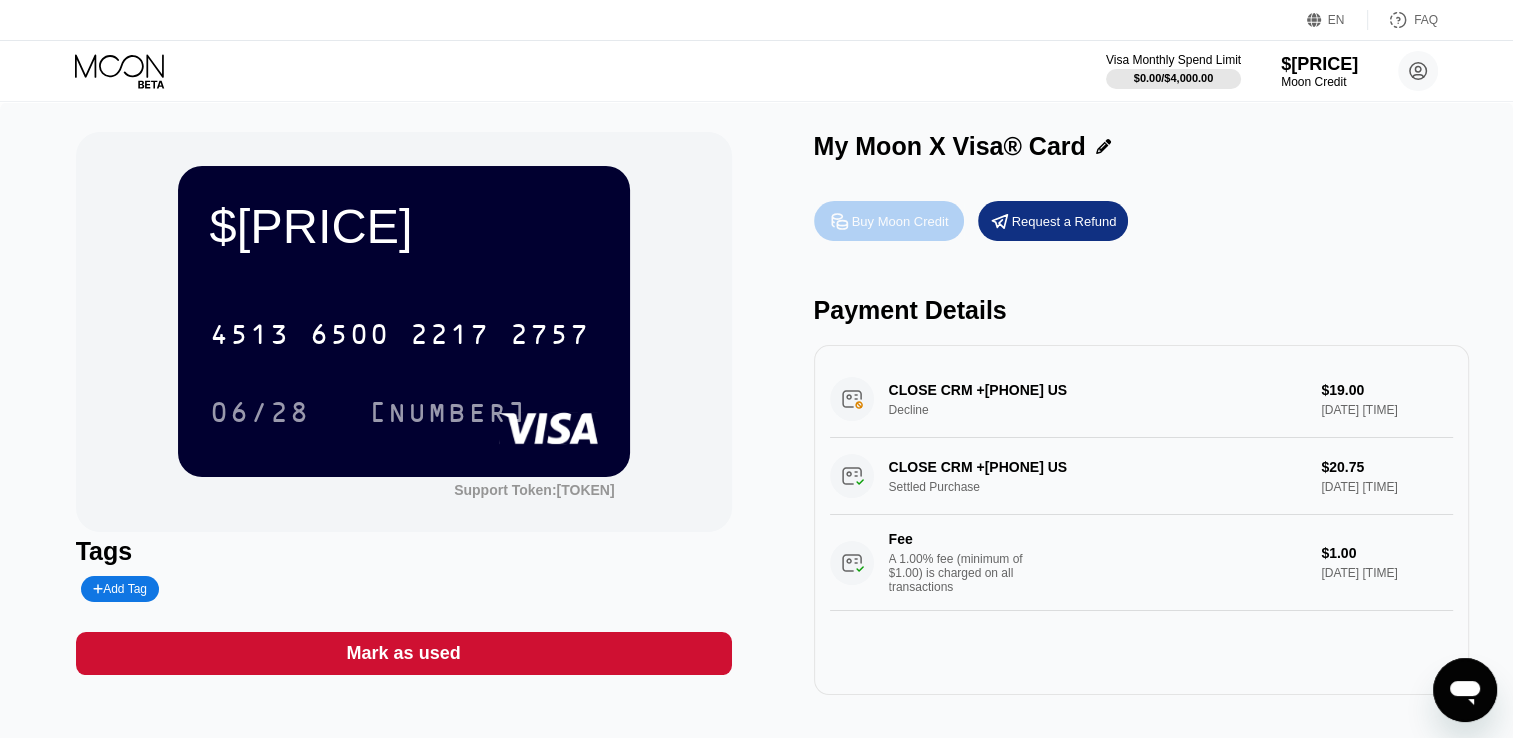 click on "Buy Moon Credit" at bounding box center [889, 221] 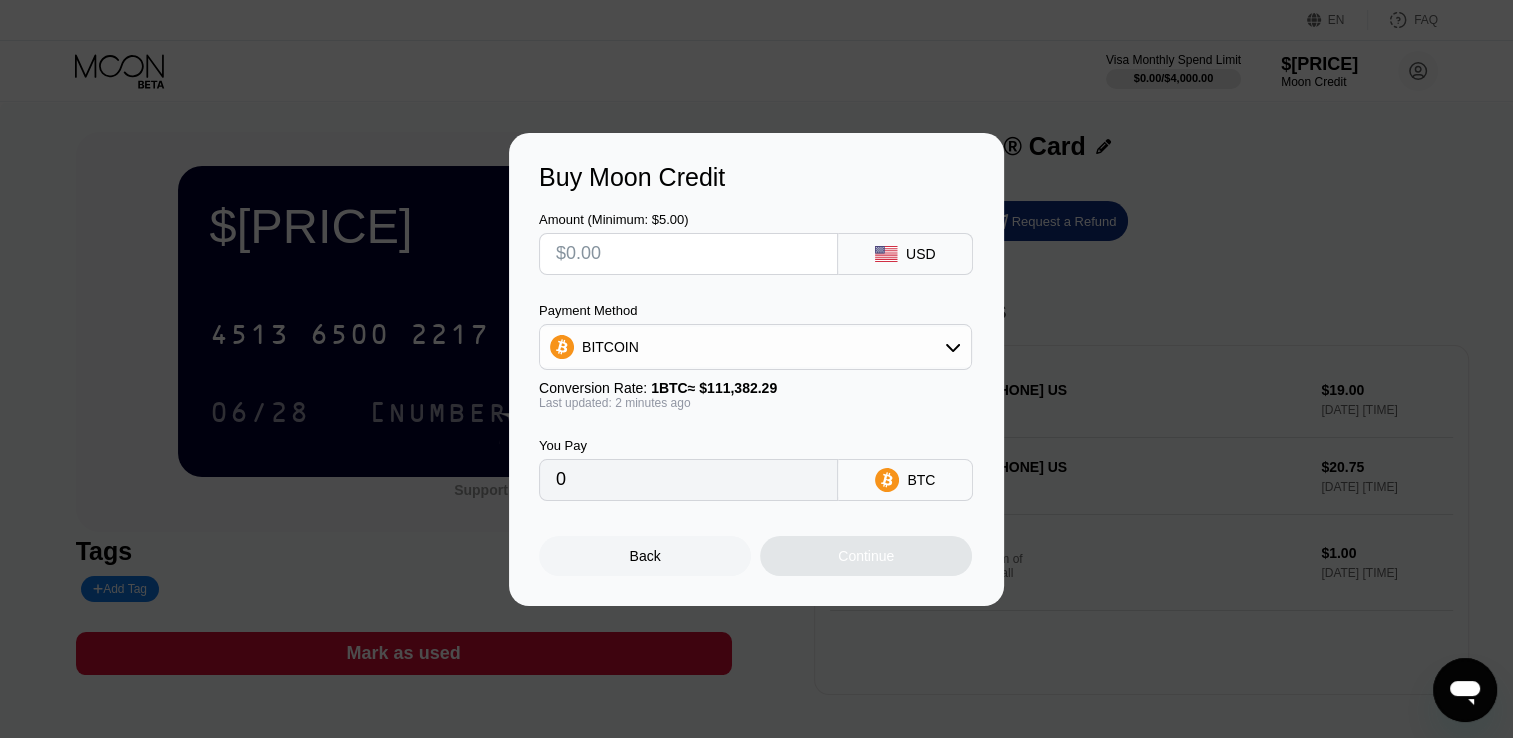 click at bounding box center (688, 254) 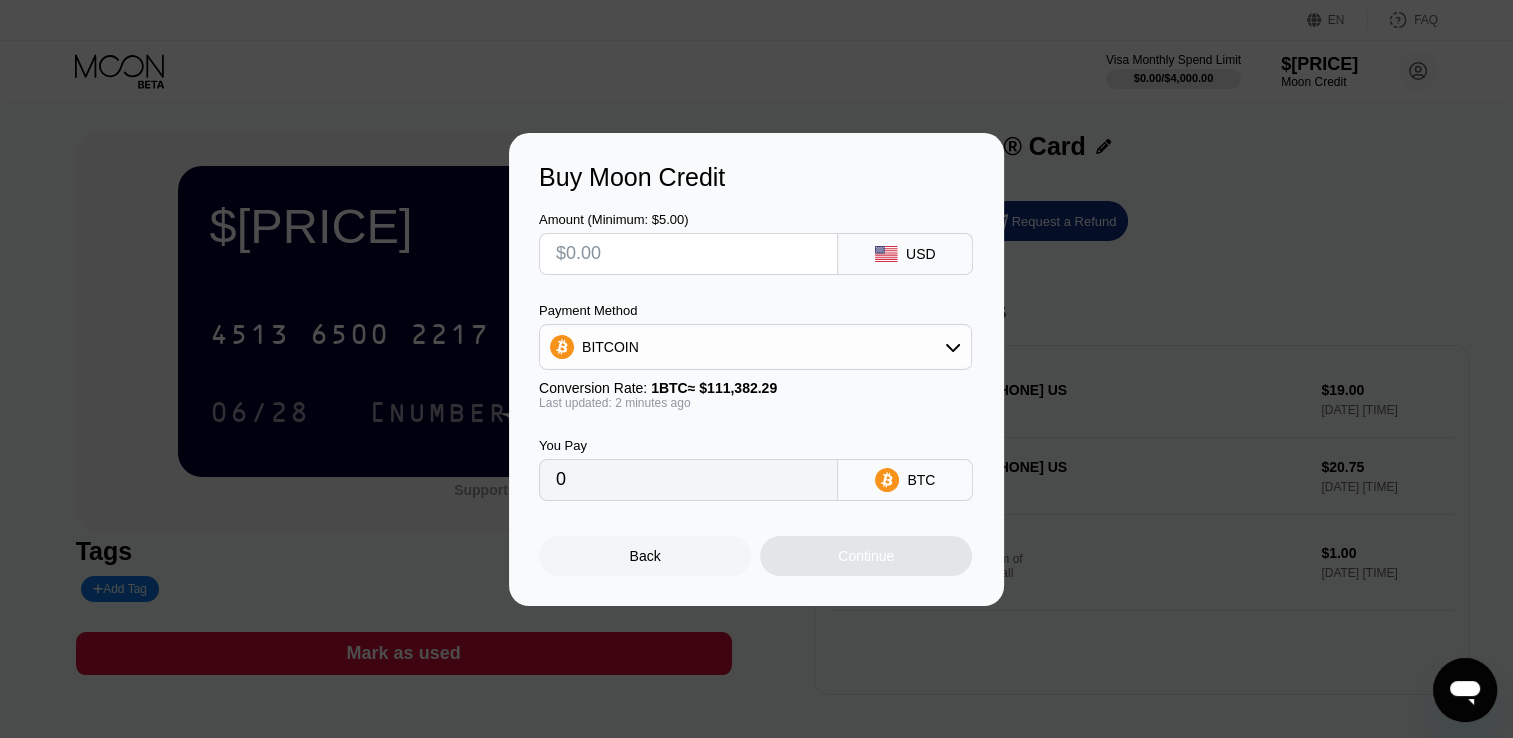 type on "$1" 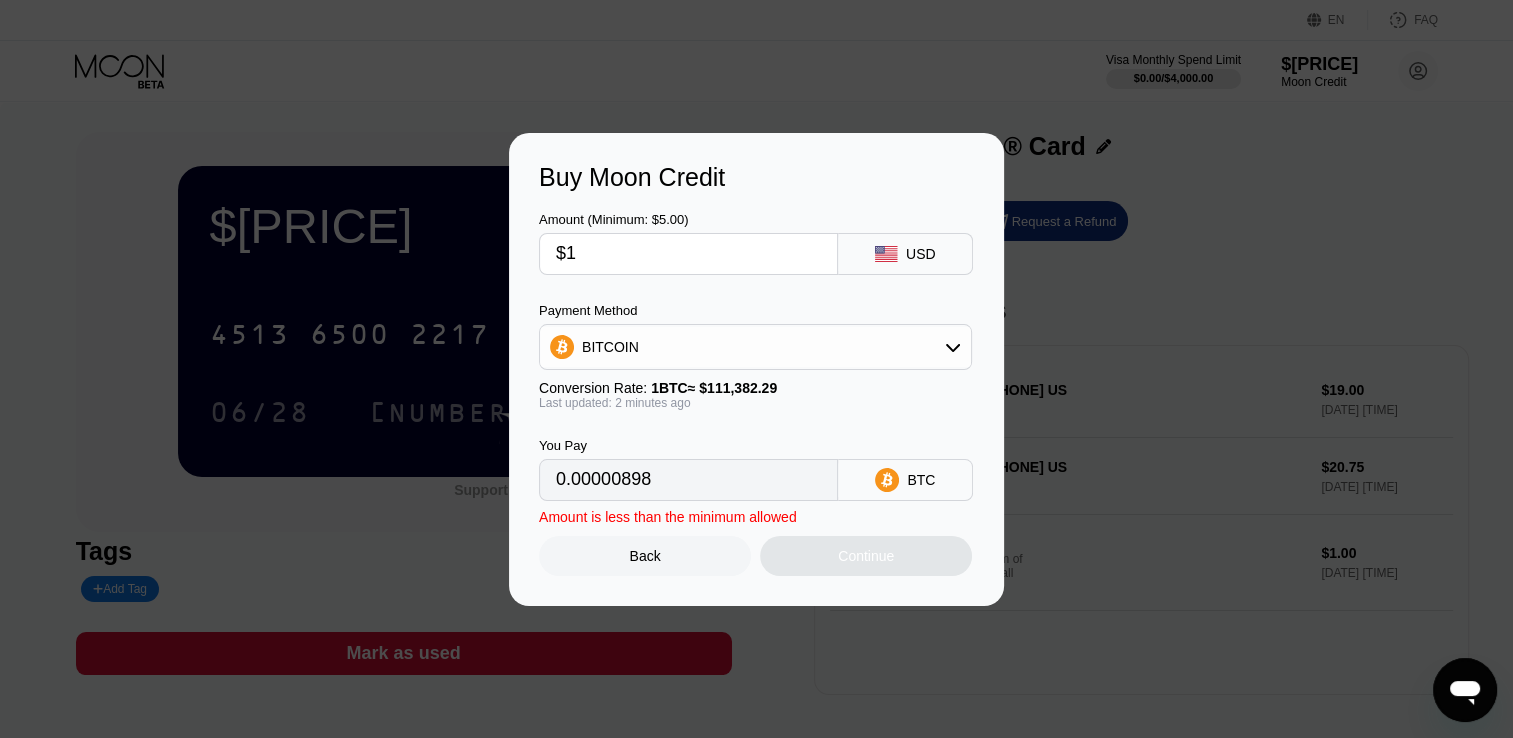 type on "0.00000898" 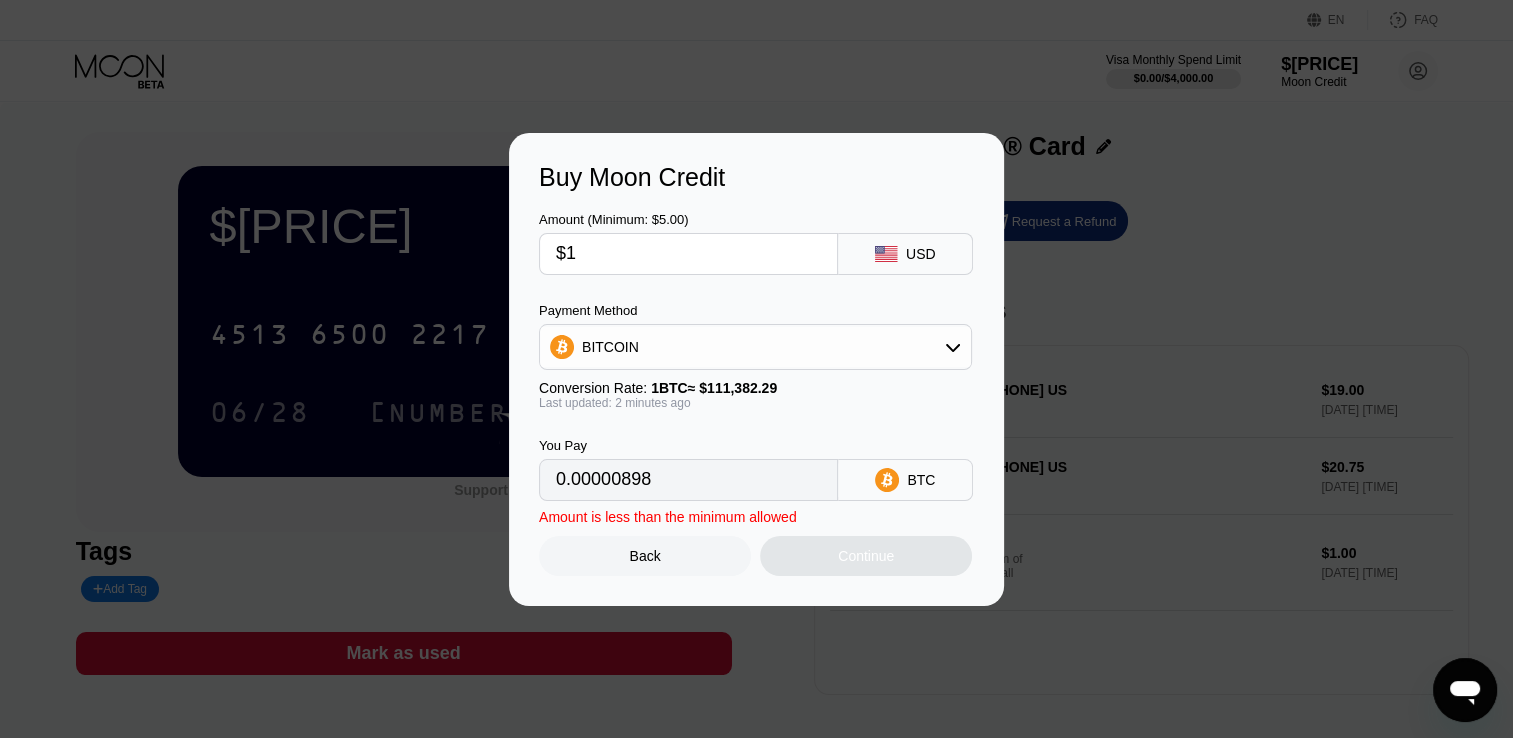 type on "$10" 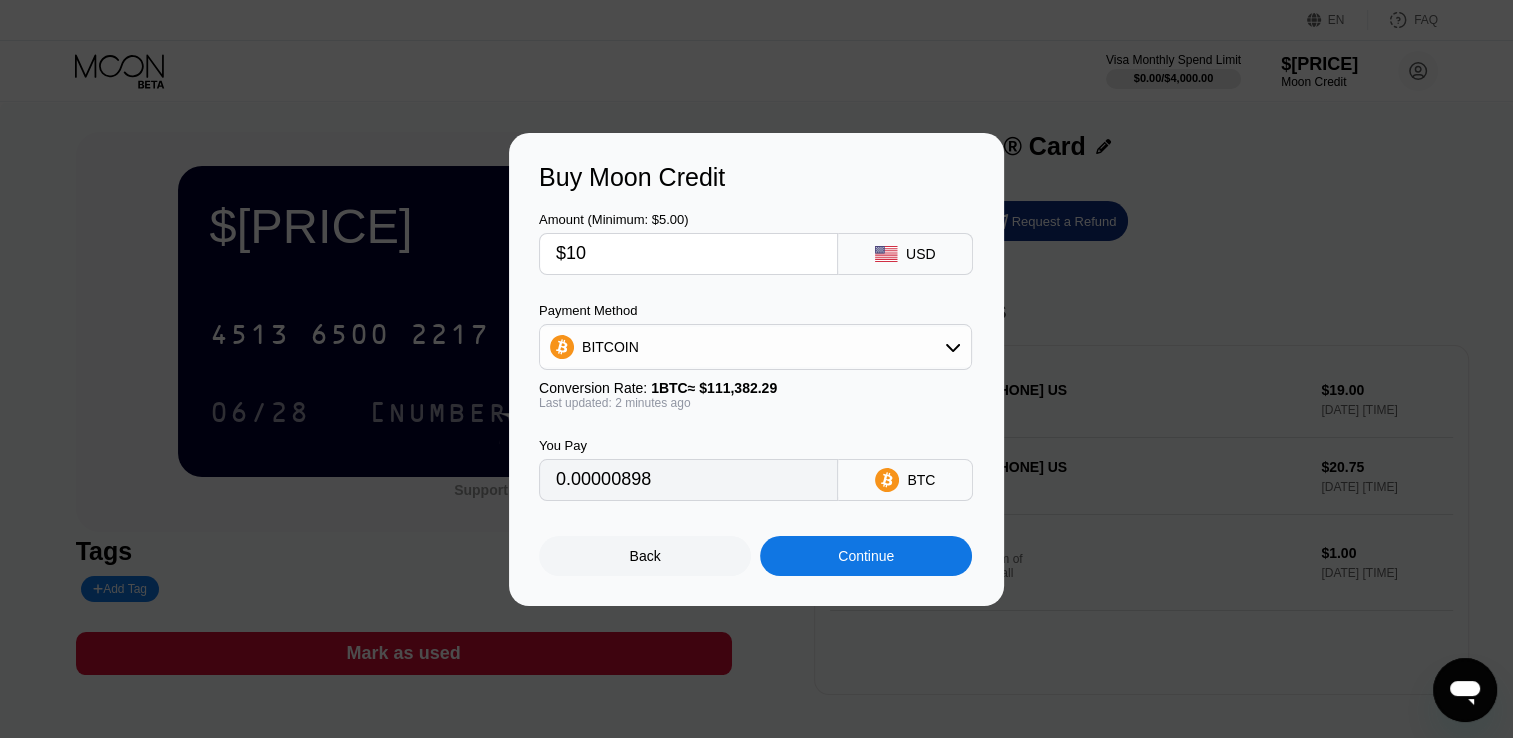 type on "0.00008979" 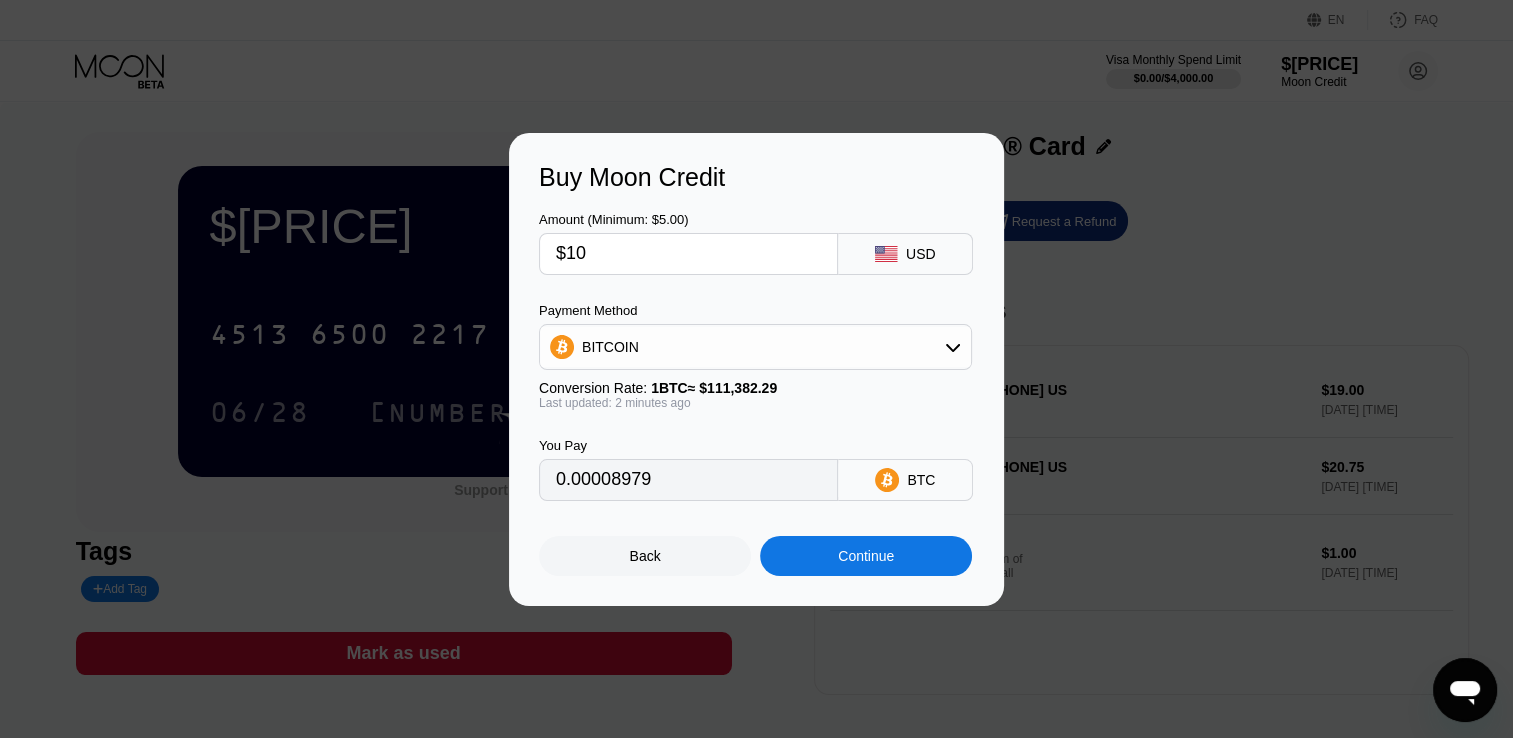 type on "$100" 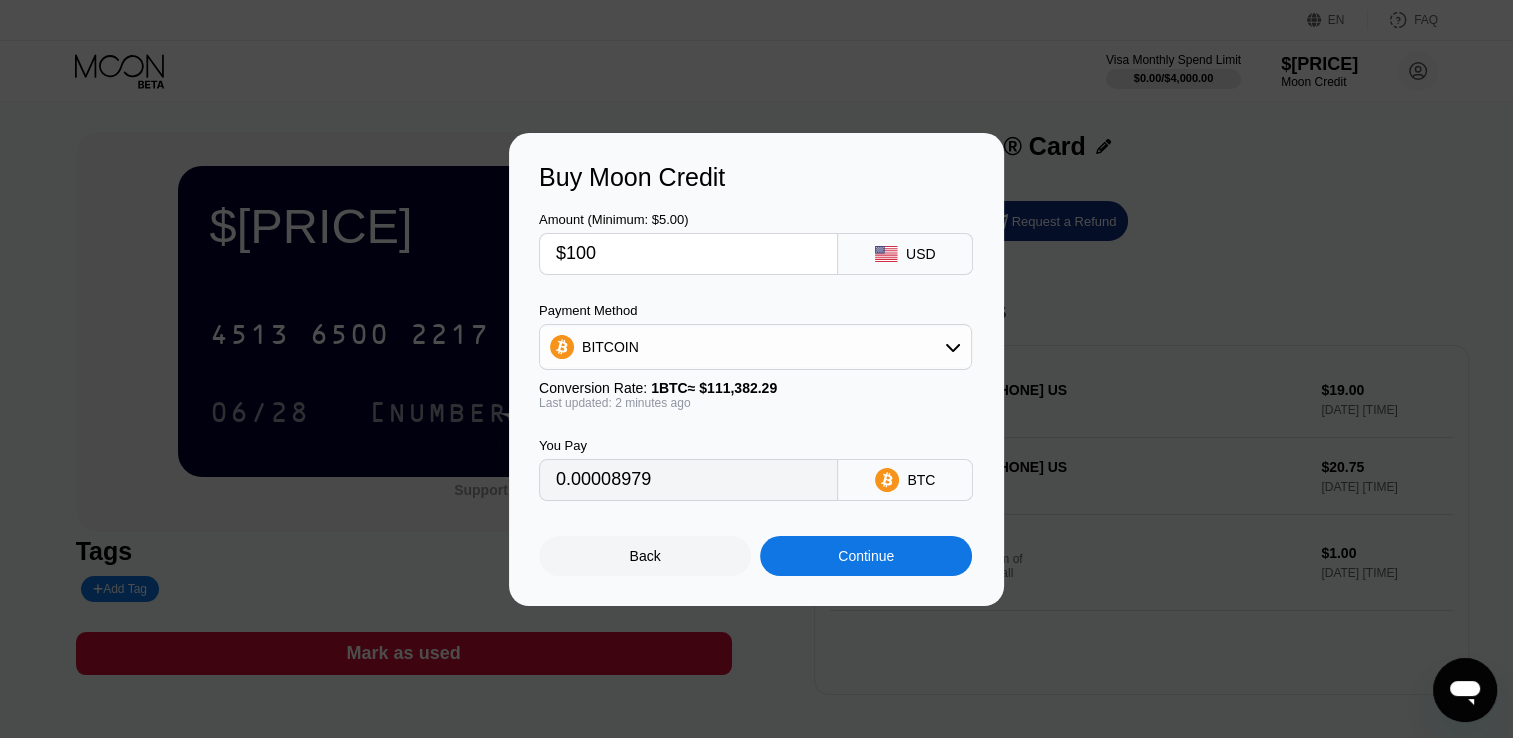 type on "0.00089781" 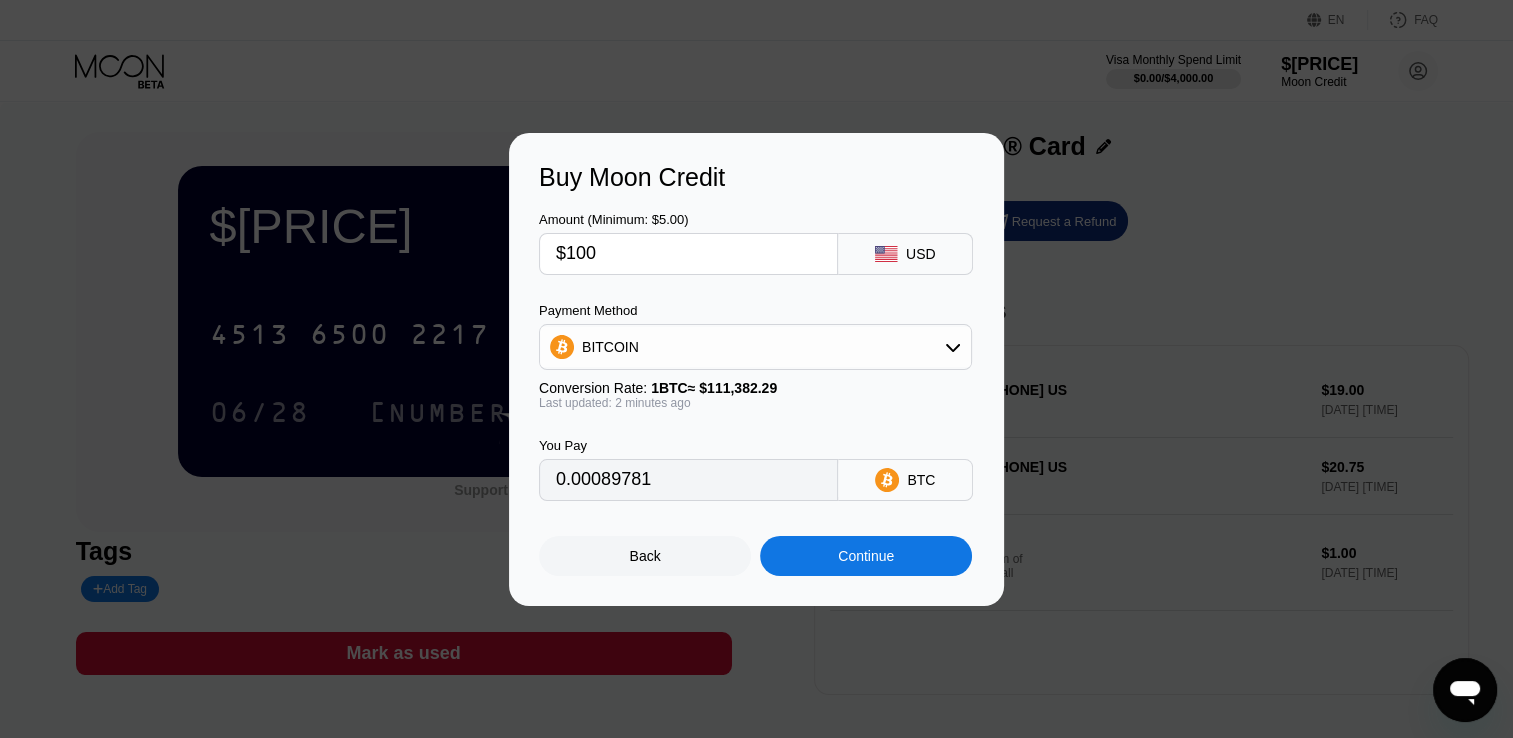 type on "$100" 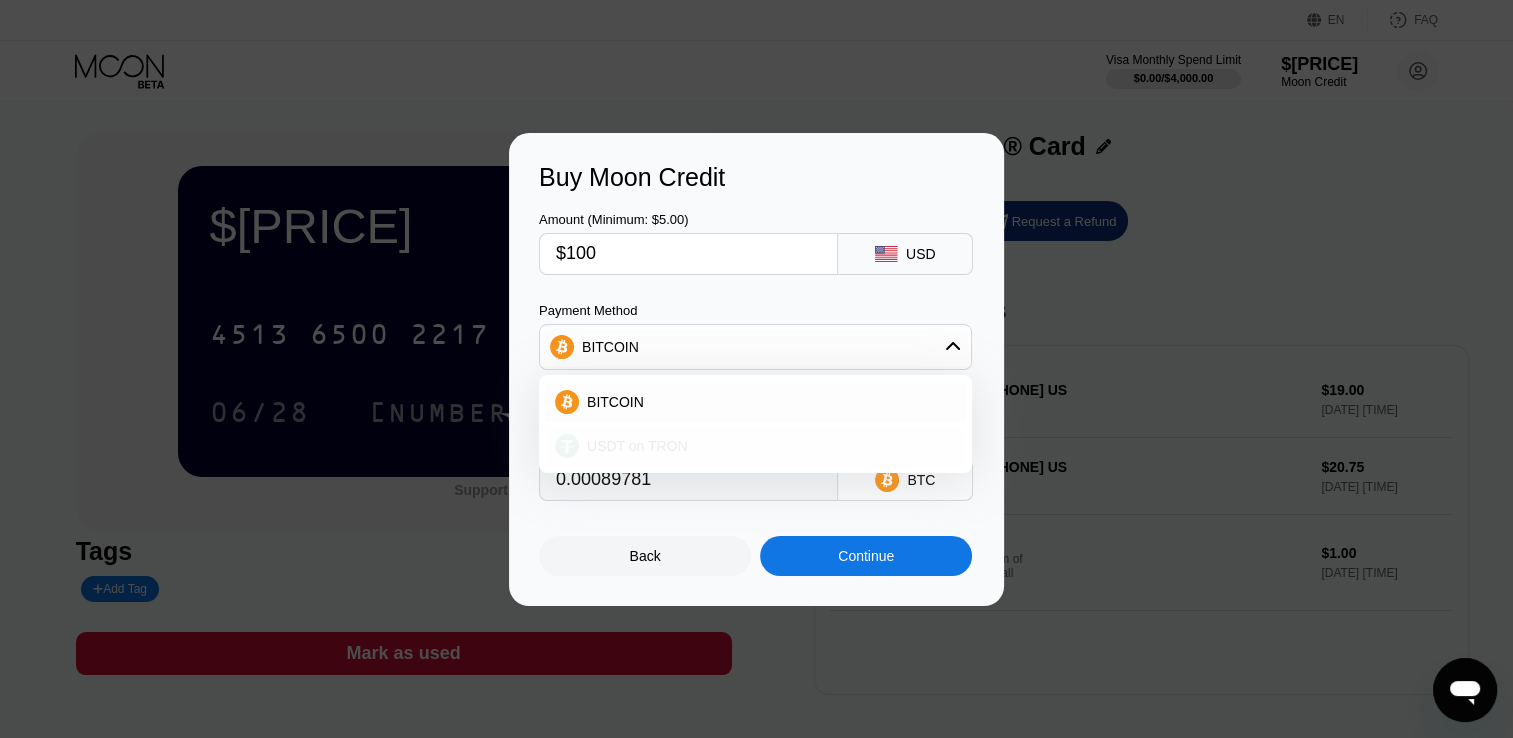click on "USDT on TRON" at bounding box center [767, 446] 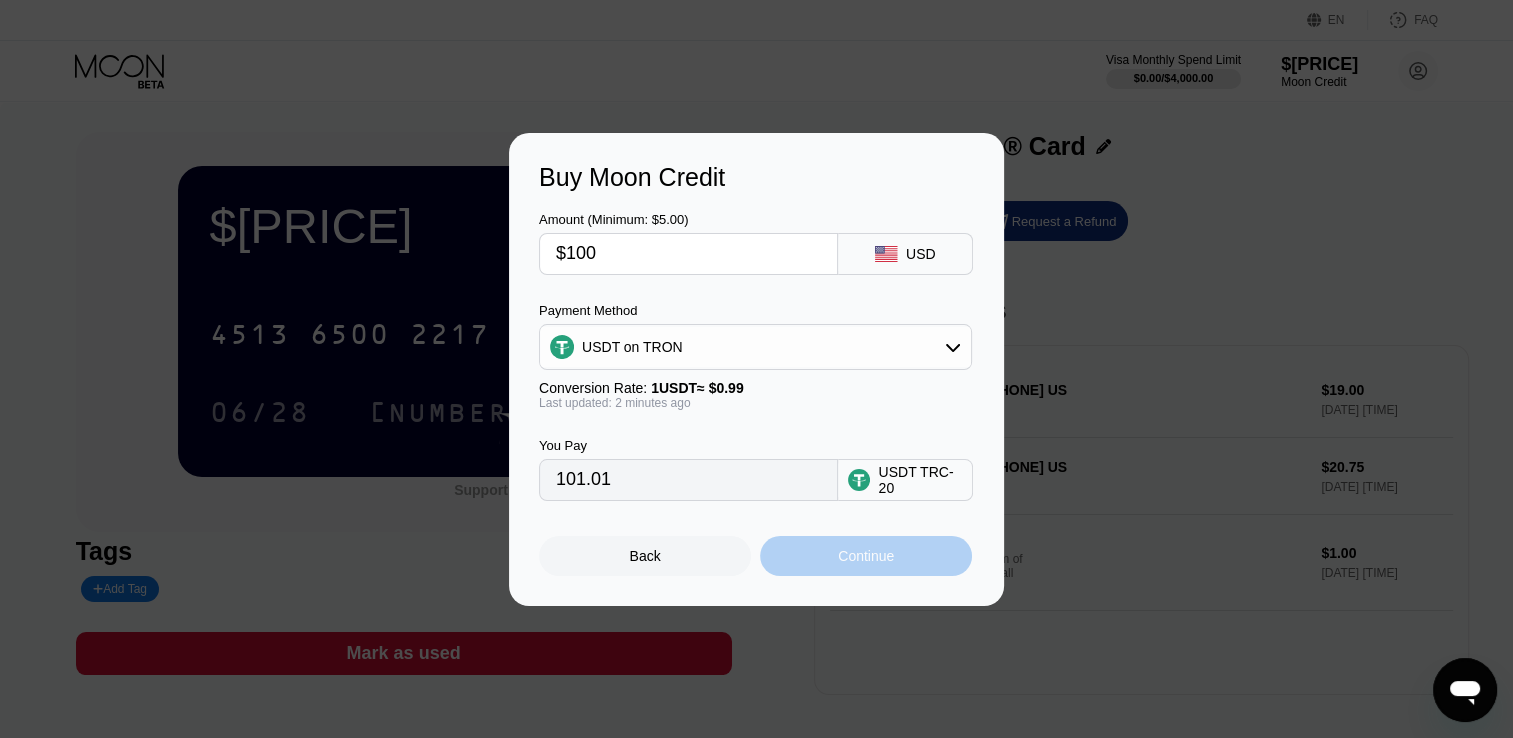 click on "Continue" at bounding box center (866, 556) 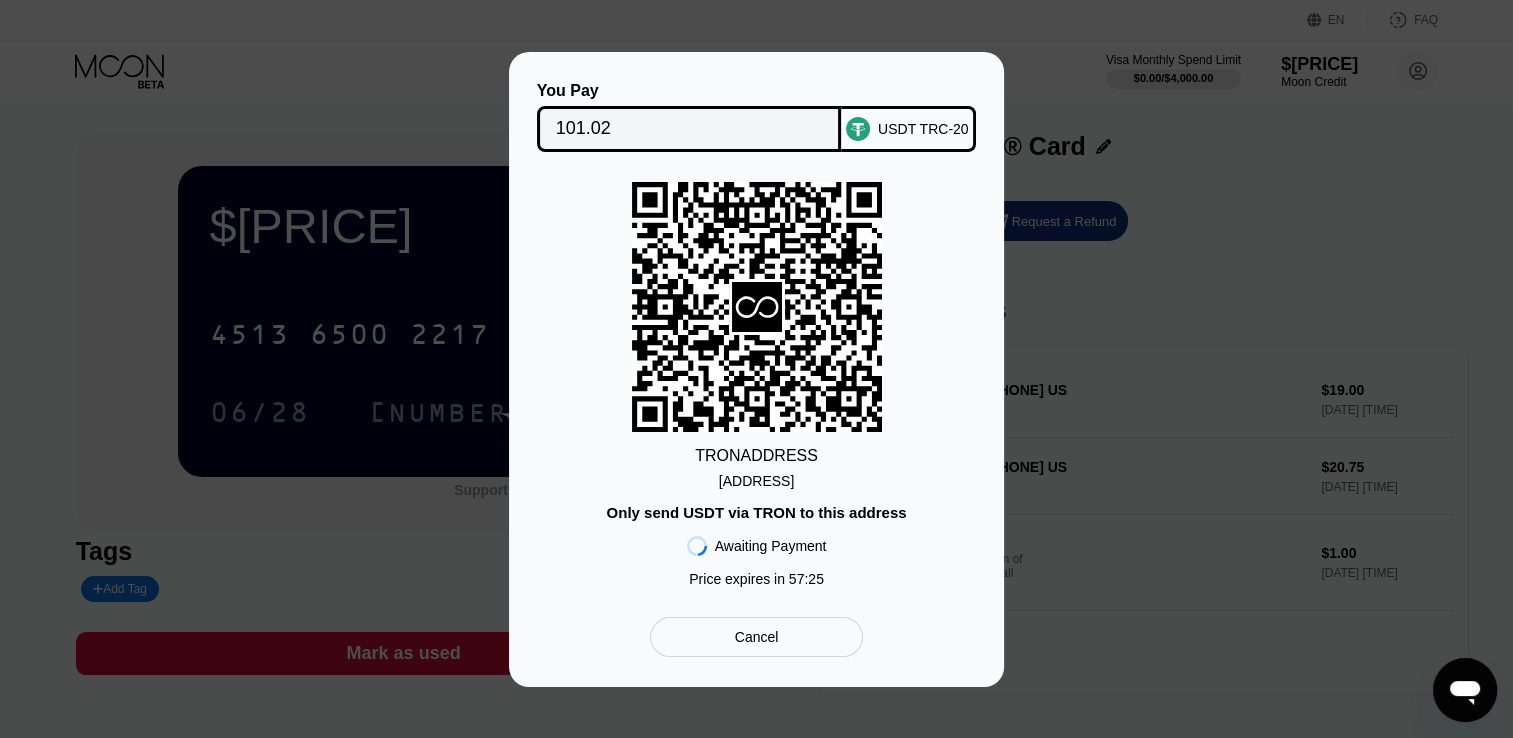 click on "TZ1iEjMxw8KcNJd...evHW59CaA2KTsWN" at bounding box center [756, 481] 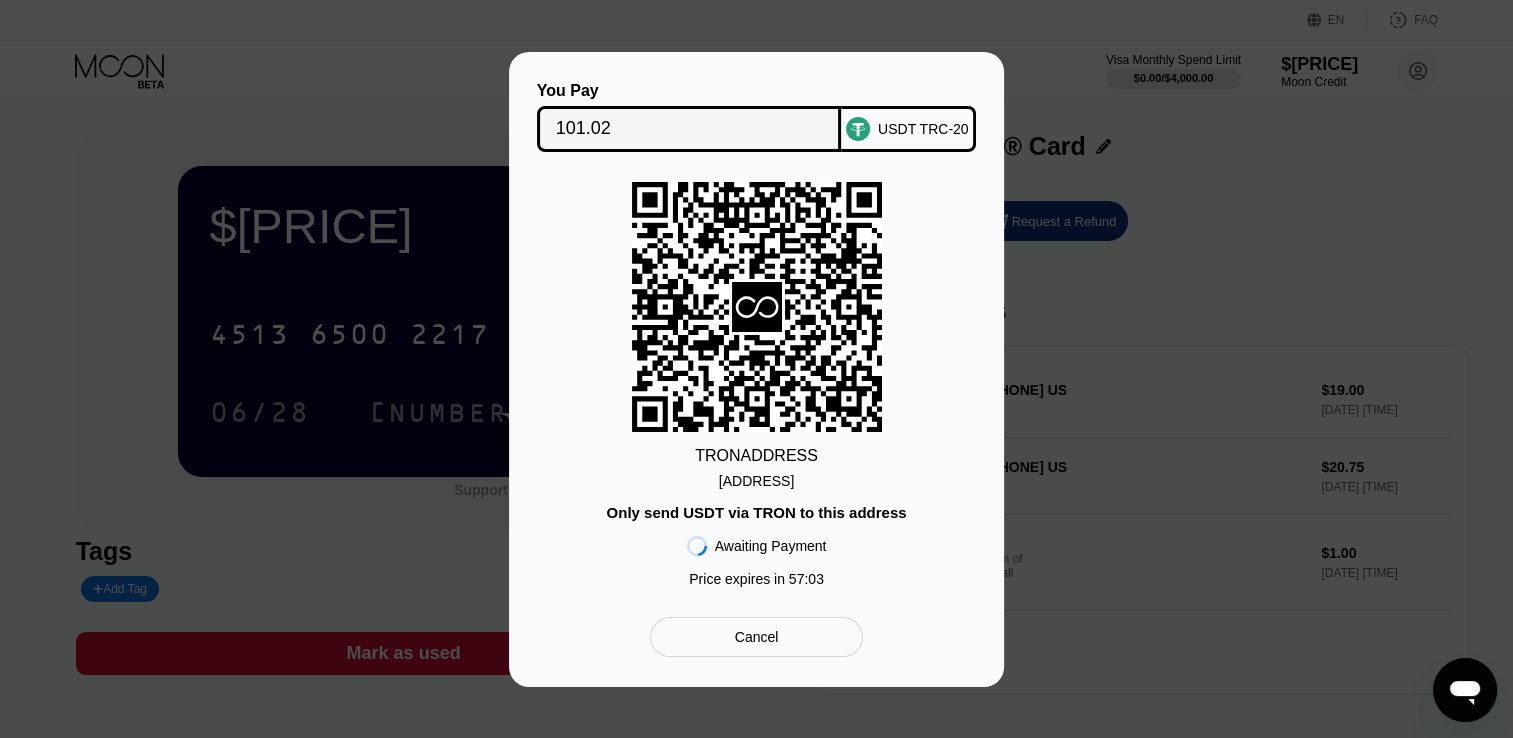 click on "TZ1iEjMxw8KcNJd...evHW59CaA2KTsWN" at bounding box center [756, 481] 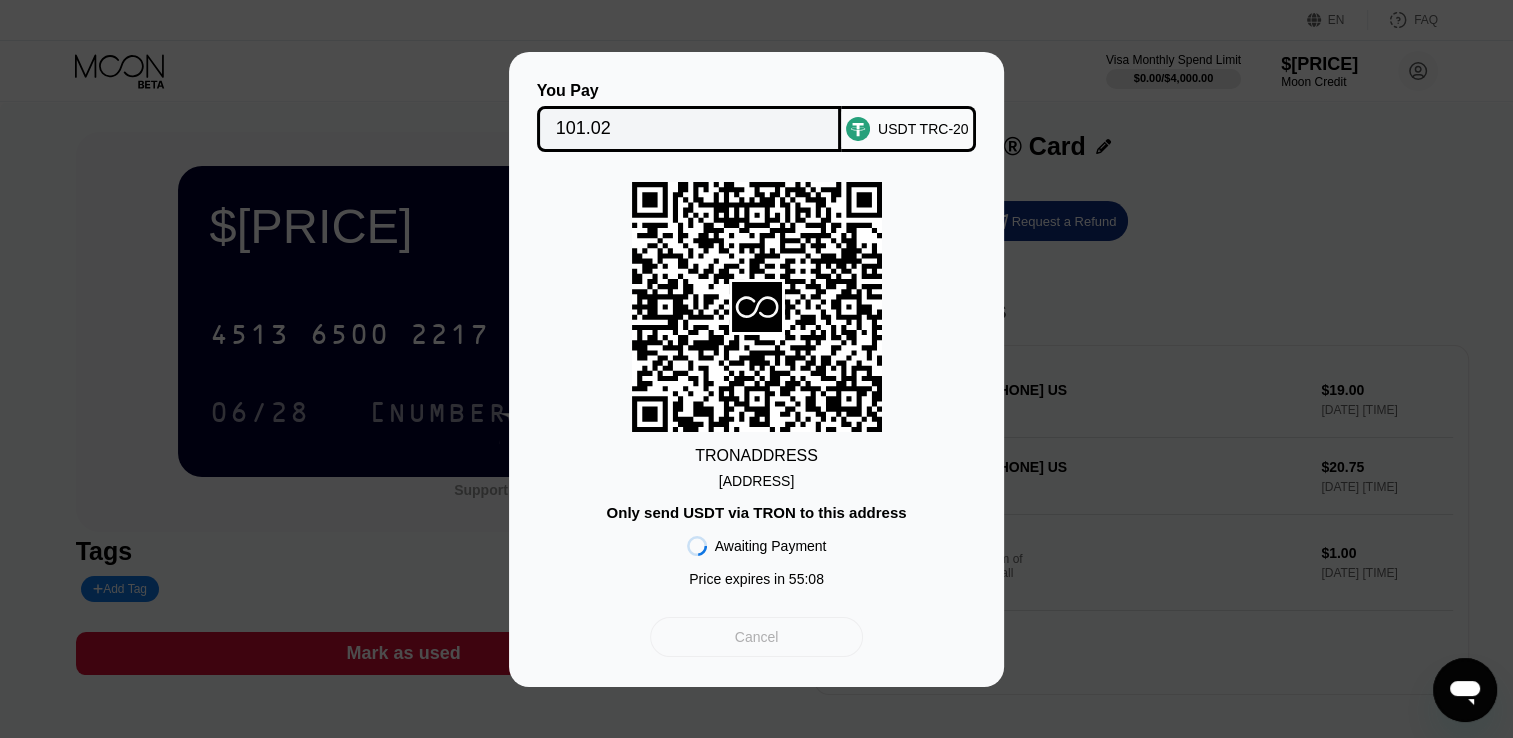 click on "Cancel" at bounding box center (757, 637) 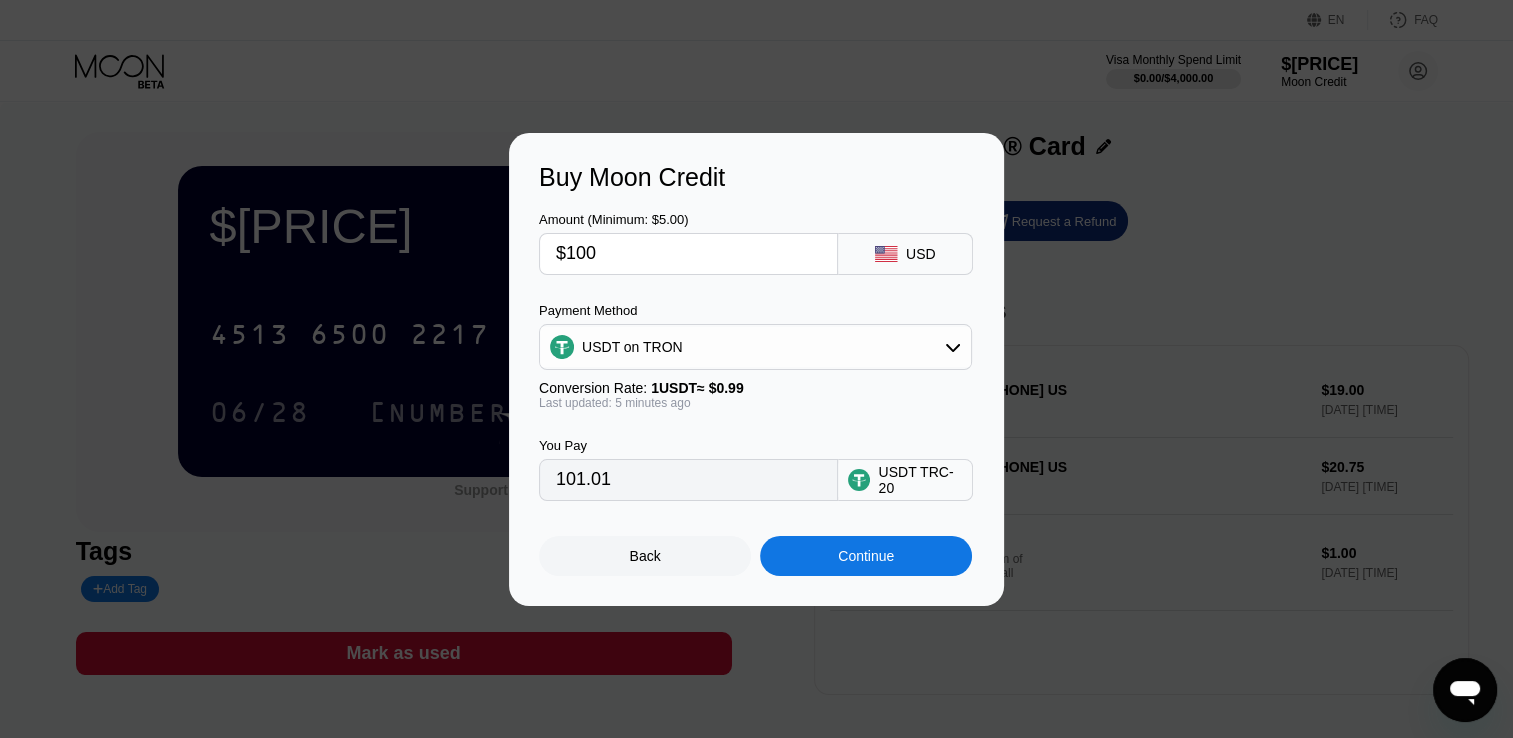 click on "$100" at bounding box center [688, 254] 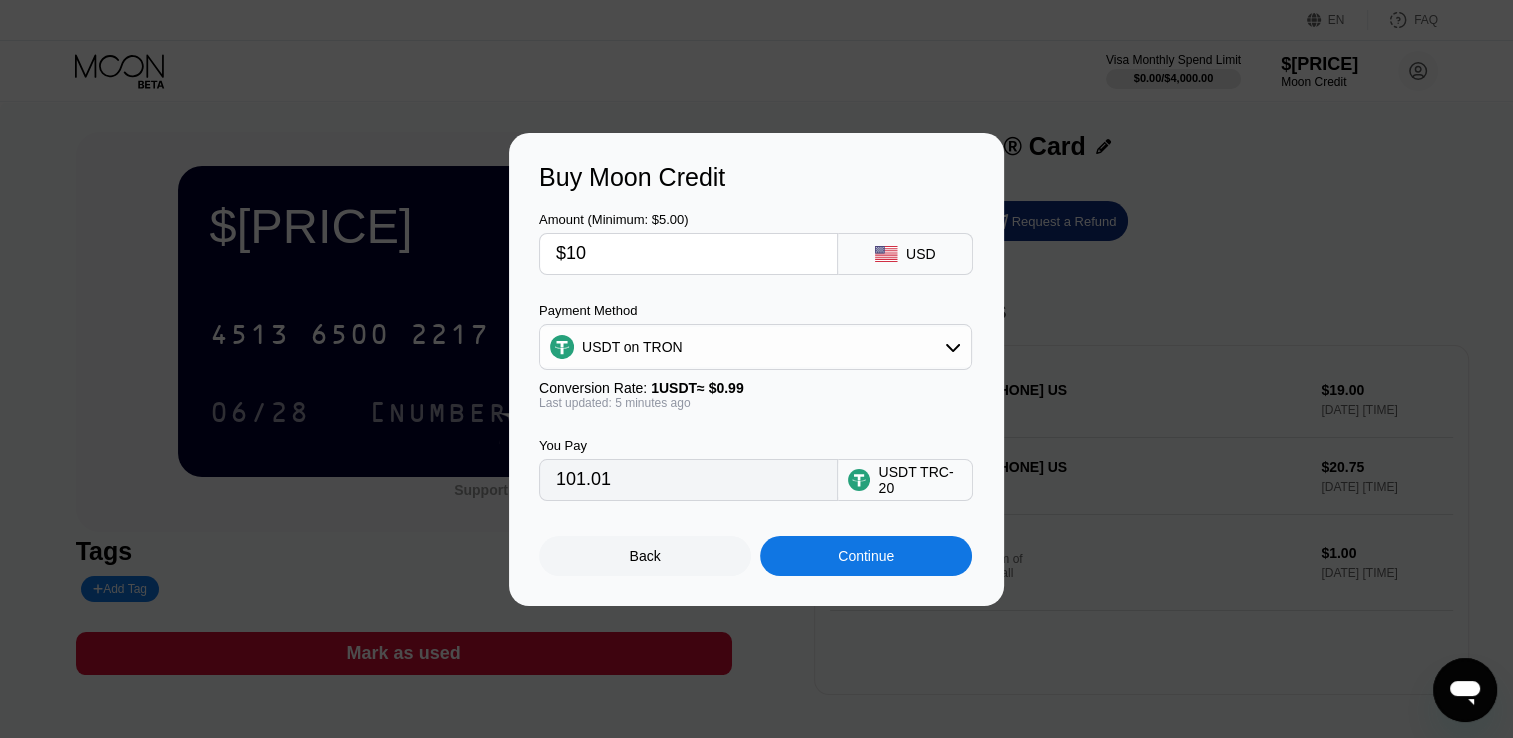 type on "$1" 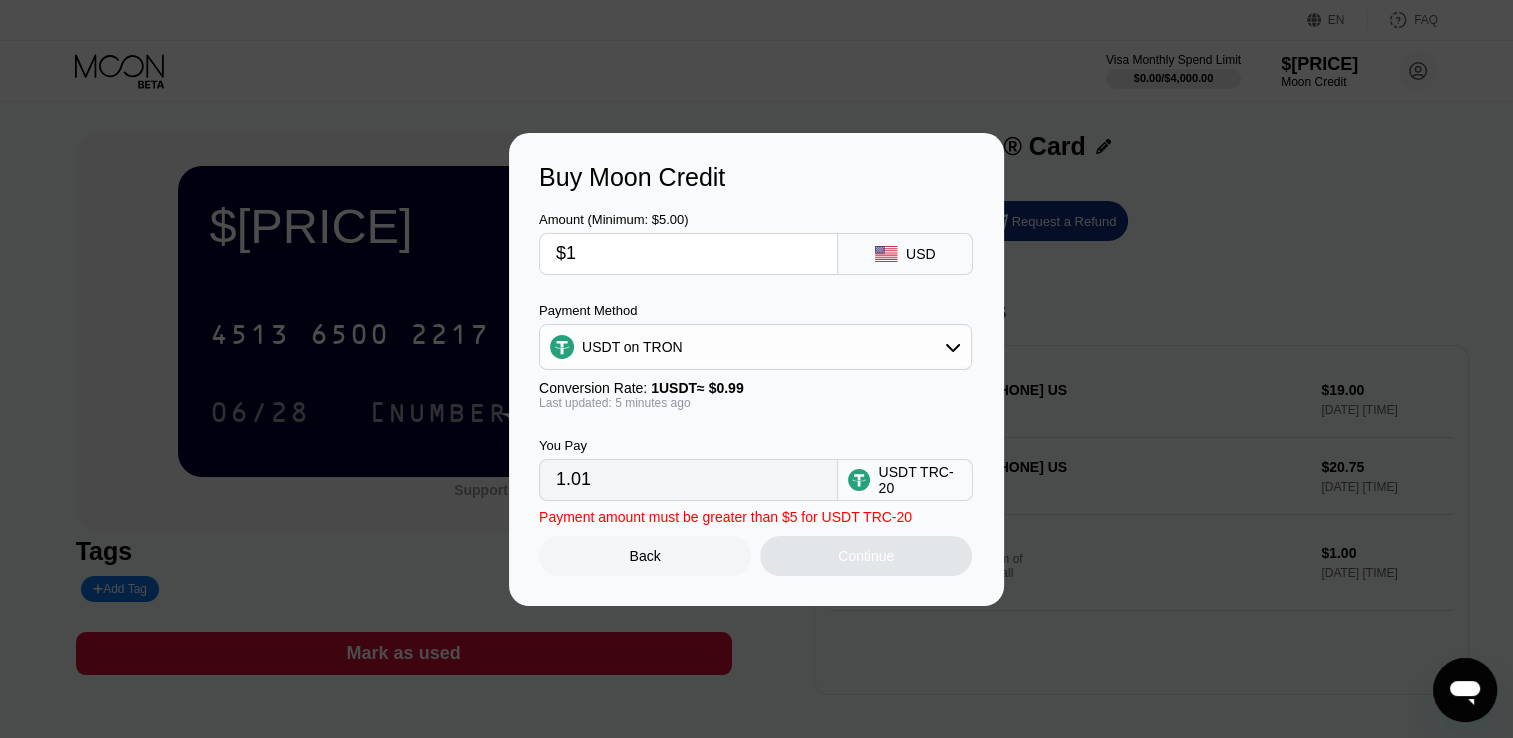 type on "1.01" 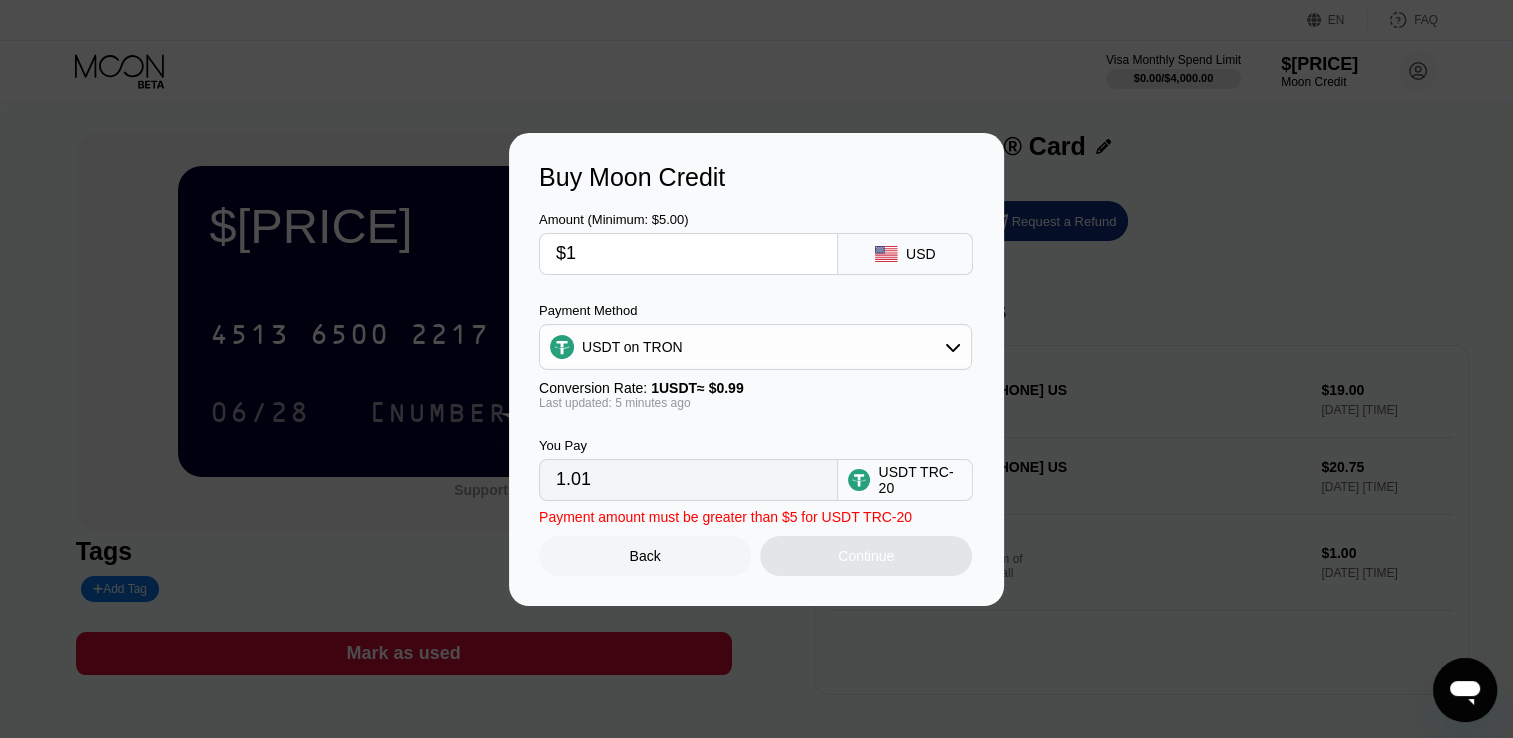 type 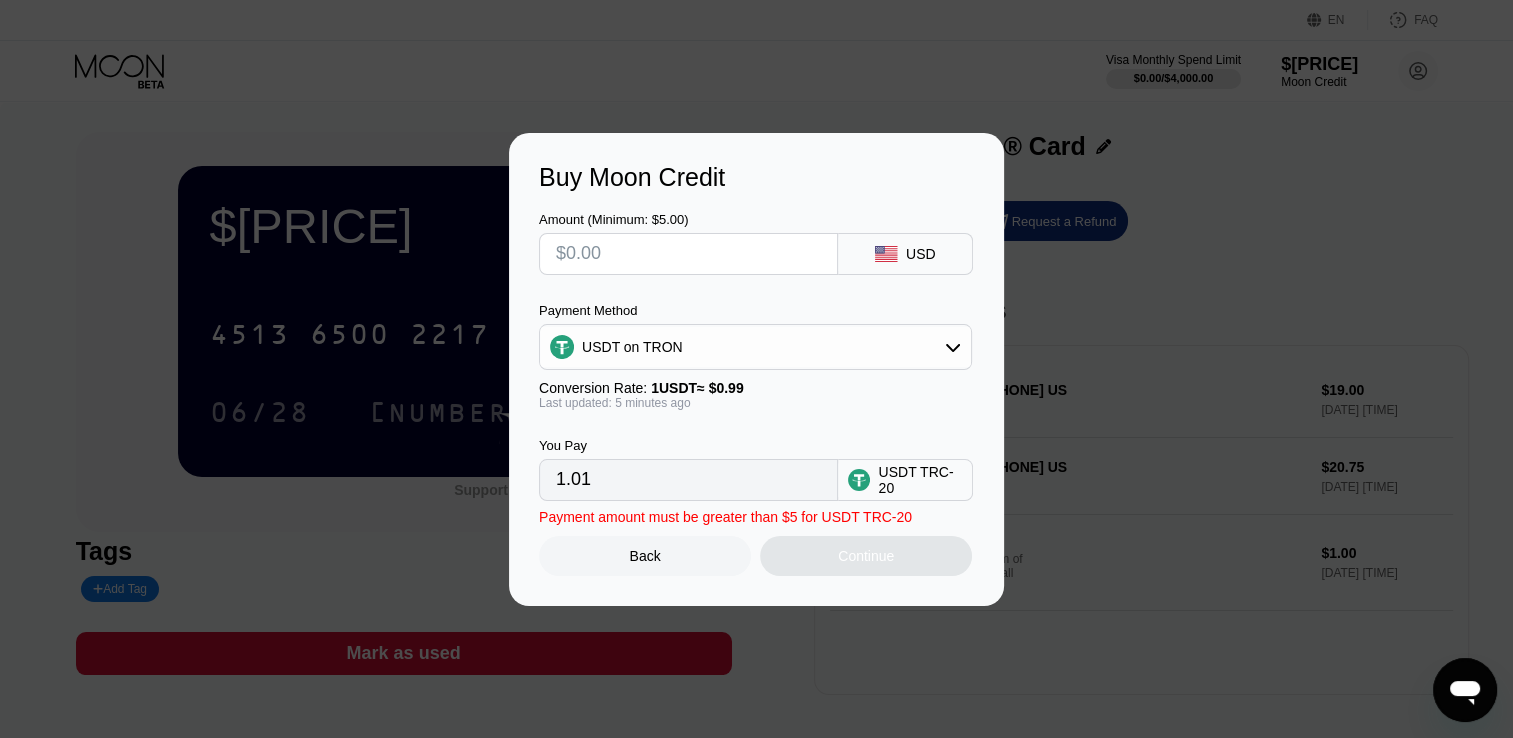 type on "0.00" 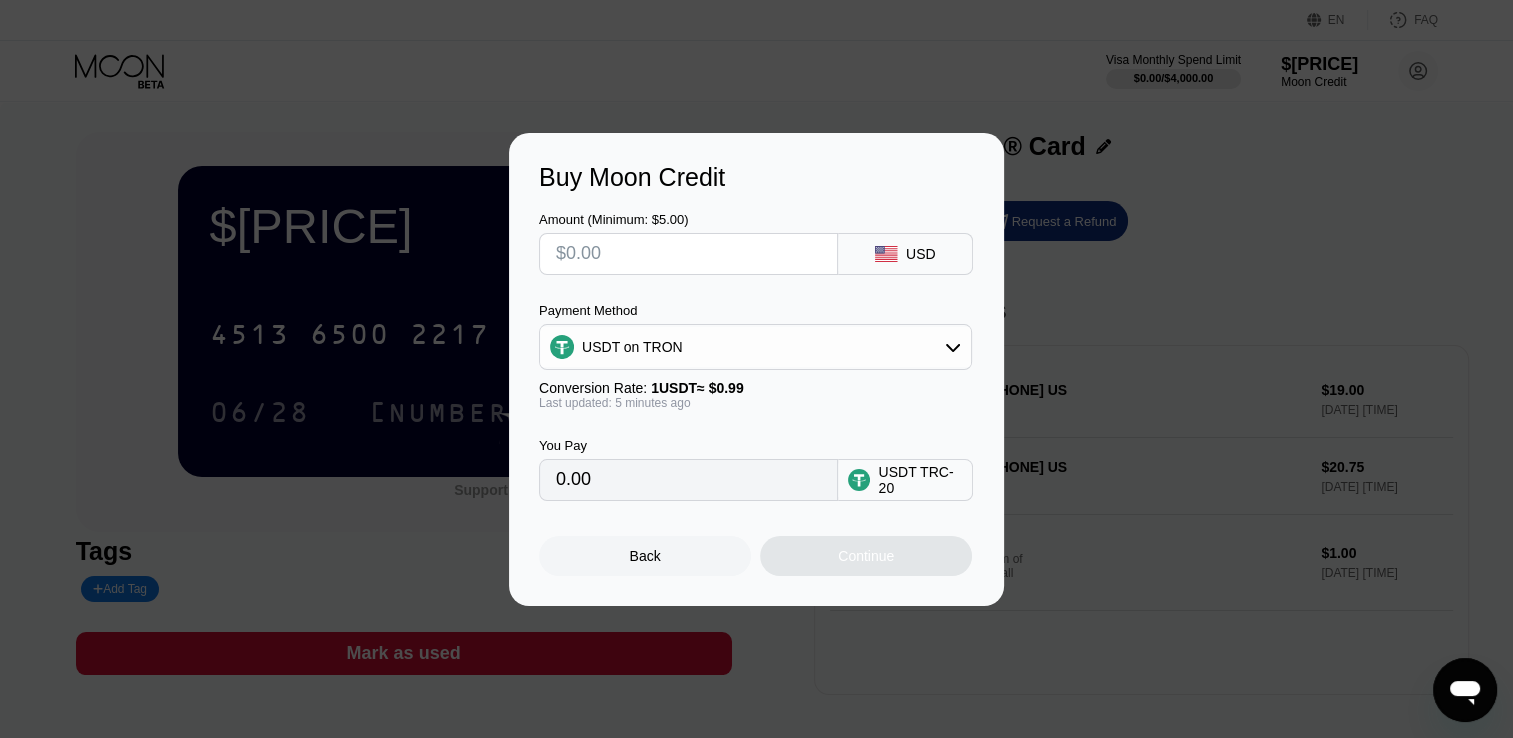 type on "$4" 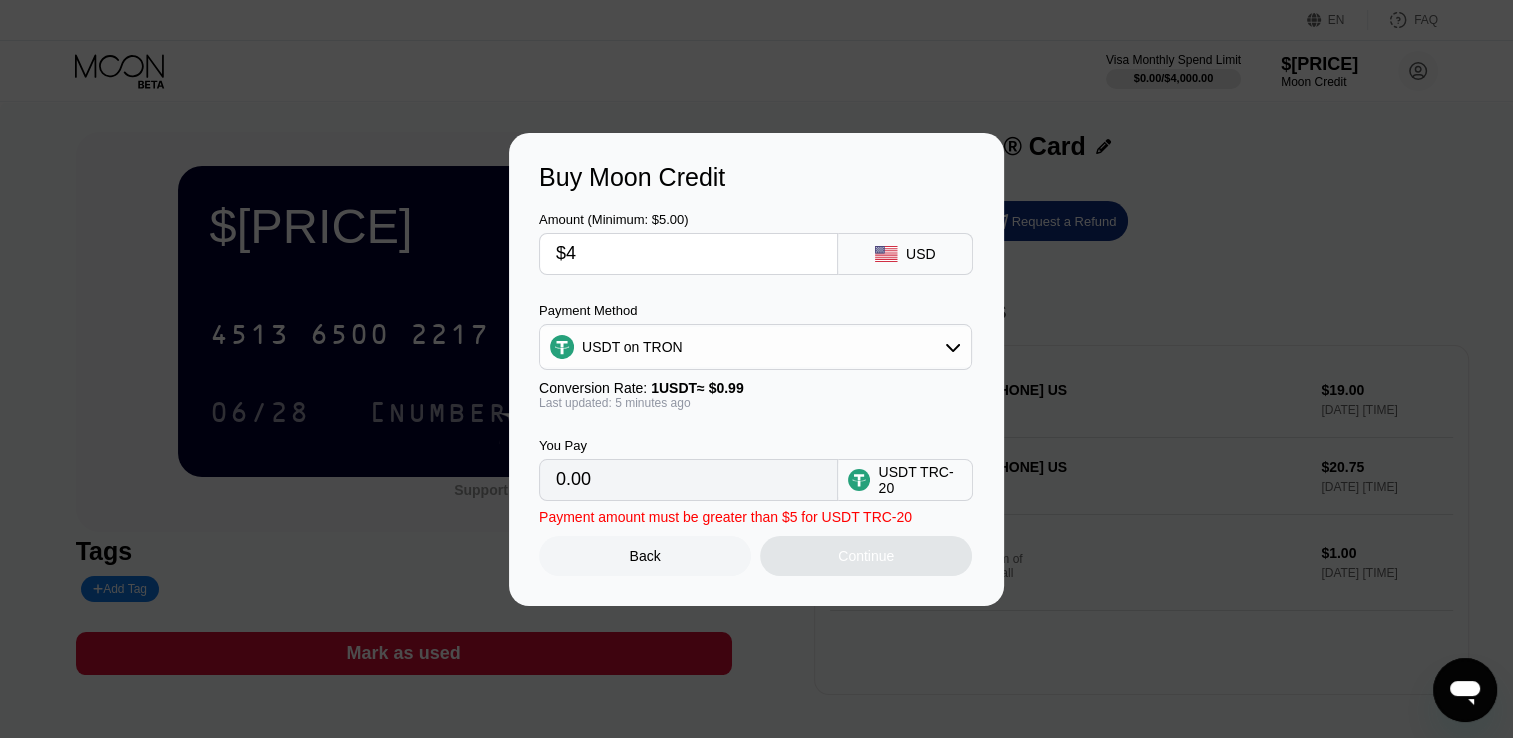 type on "4.04" 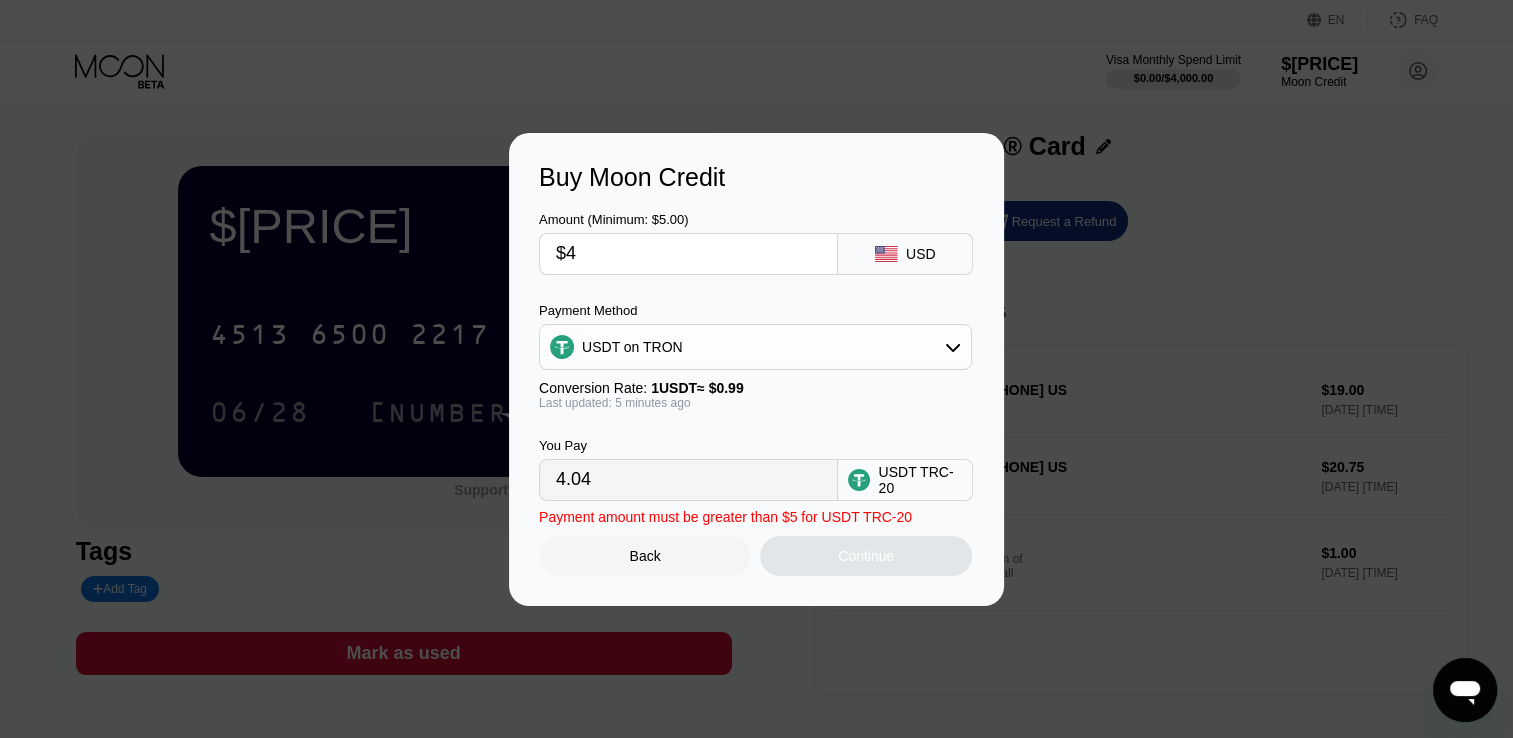 type on "$40" 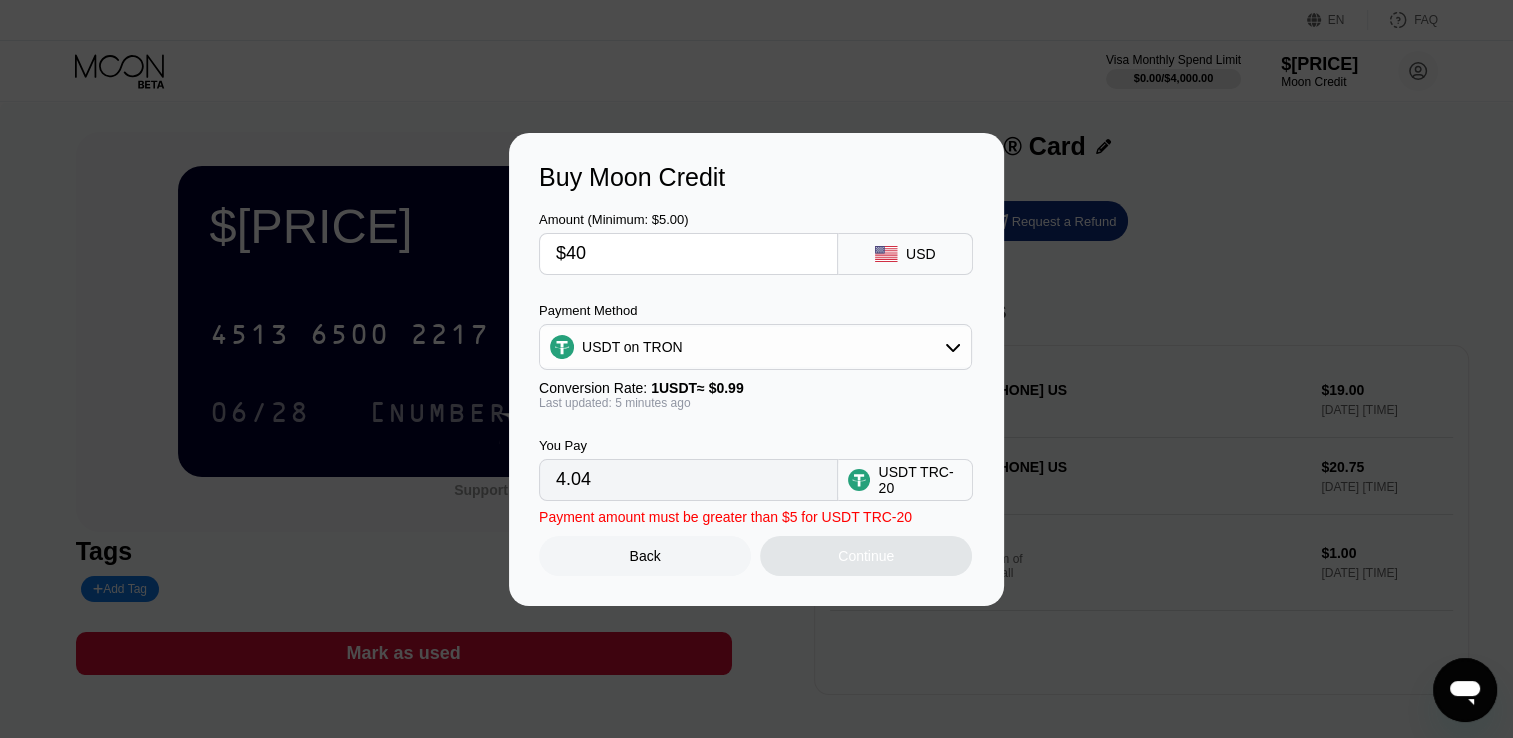type on "40.40" 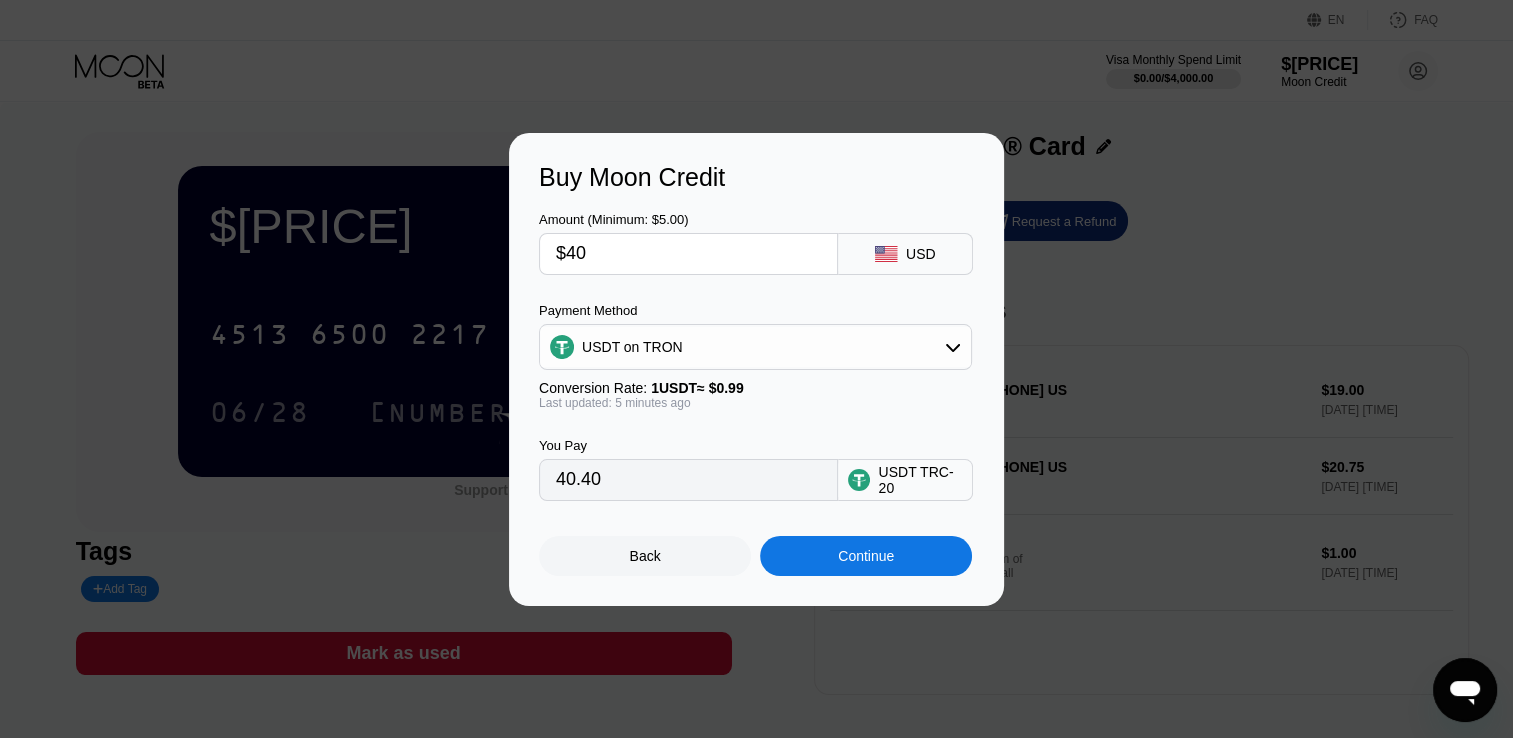 type on "$40" 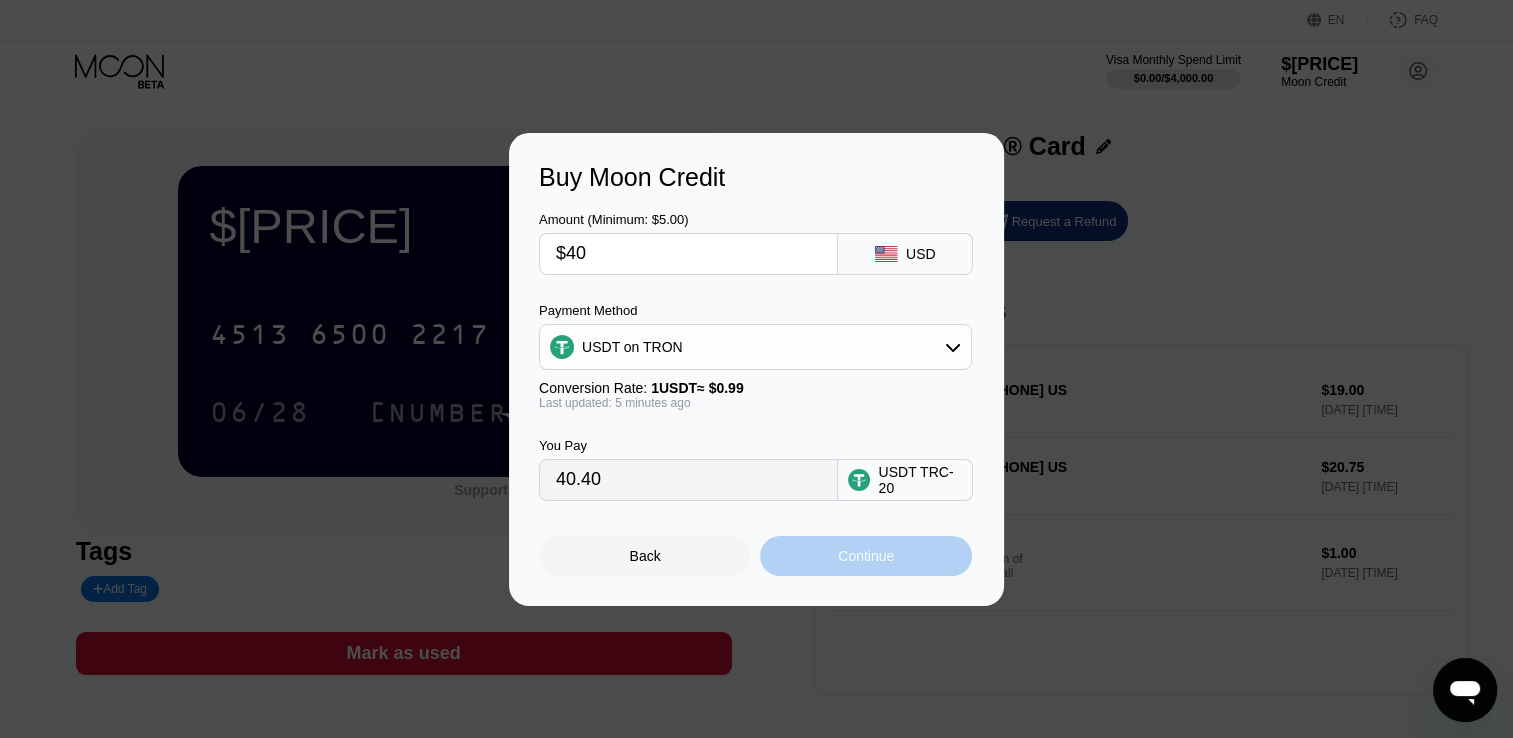 click on "Continue" at bounding box center [866, 556] 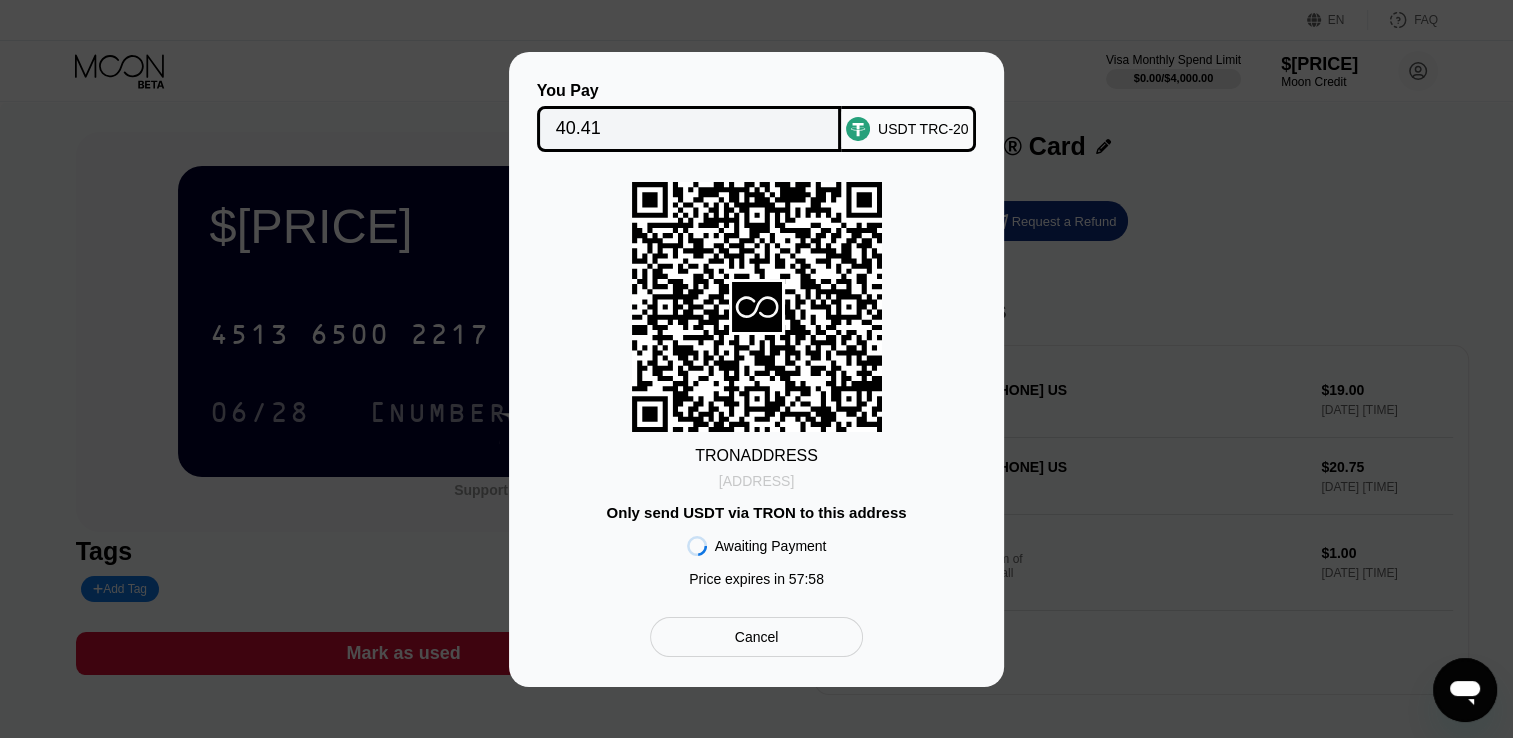 click on "TQYwnQBXiyCL31g...W8dqcgdBxSrSDrM" at bounding box center [756, 481] 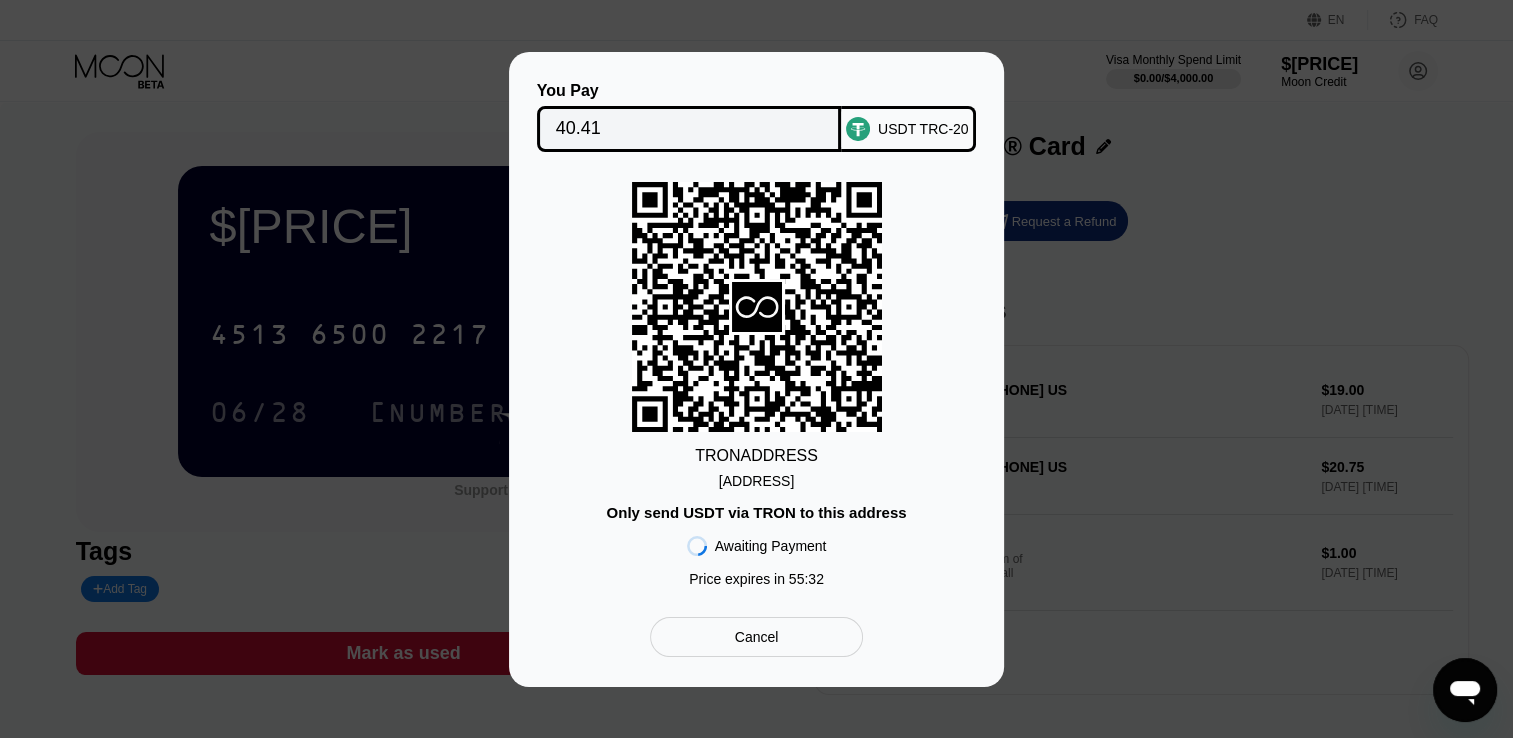 click on "You Pay 40.41 USDT TRC-20 TRON  ADDRESS TQYwnQBXiyCL31g...W8dqcgdBxSrSDrM Only send USDT via TRON to this address Awaiting Payment Price expires in   55 : 32 Cancel" at bounding box center (756, 369) 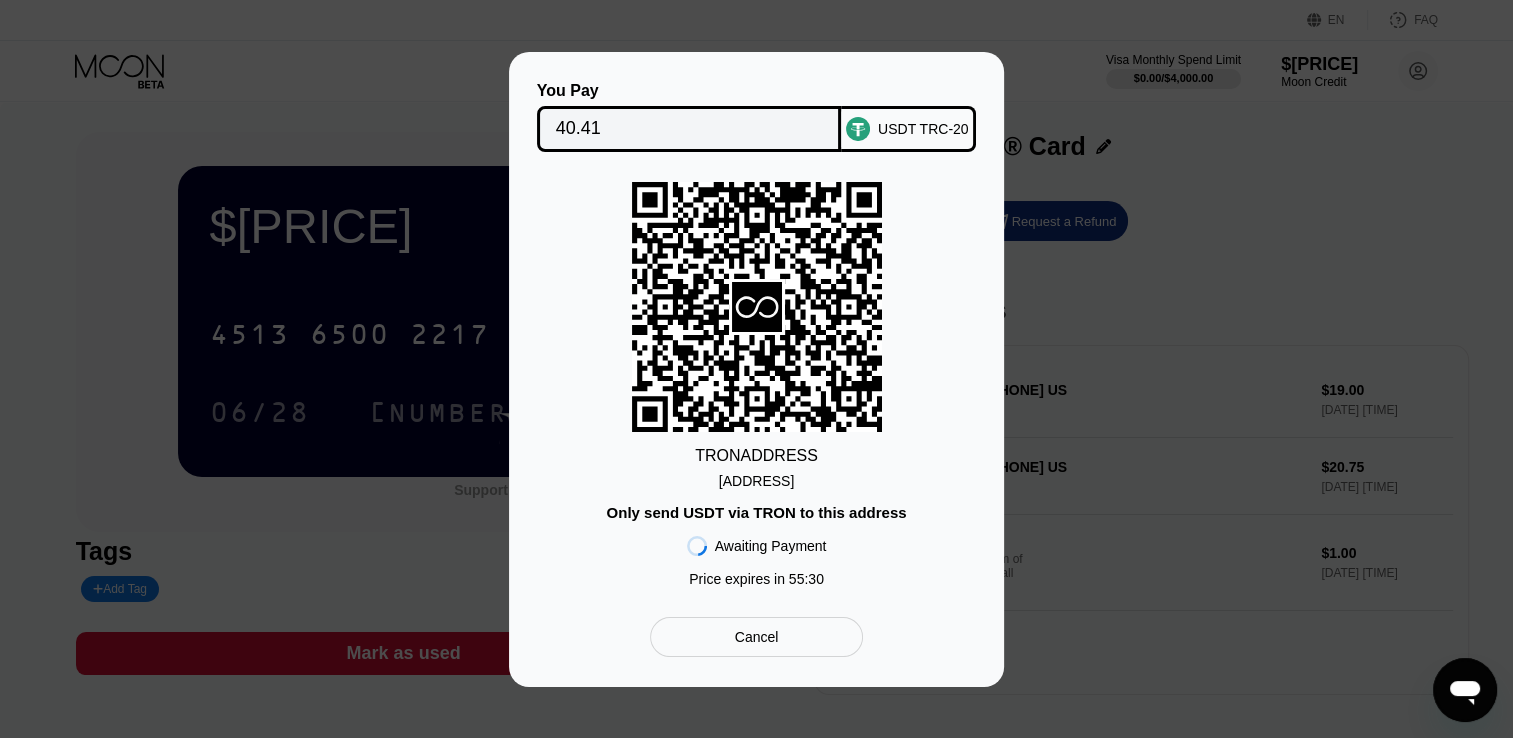 click on "Cancel" at bounding box center (756, 637) 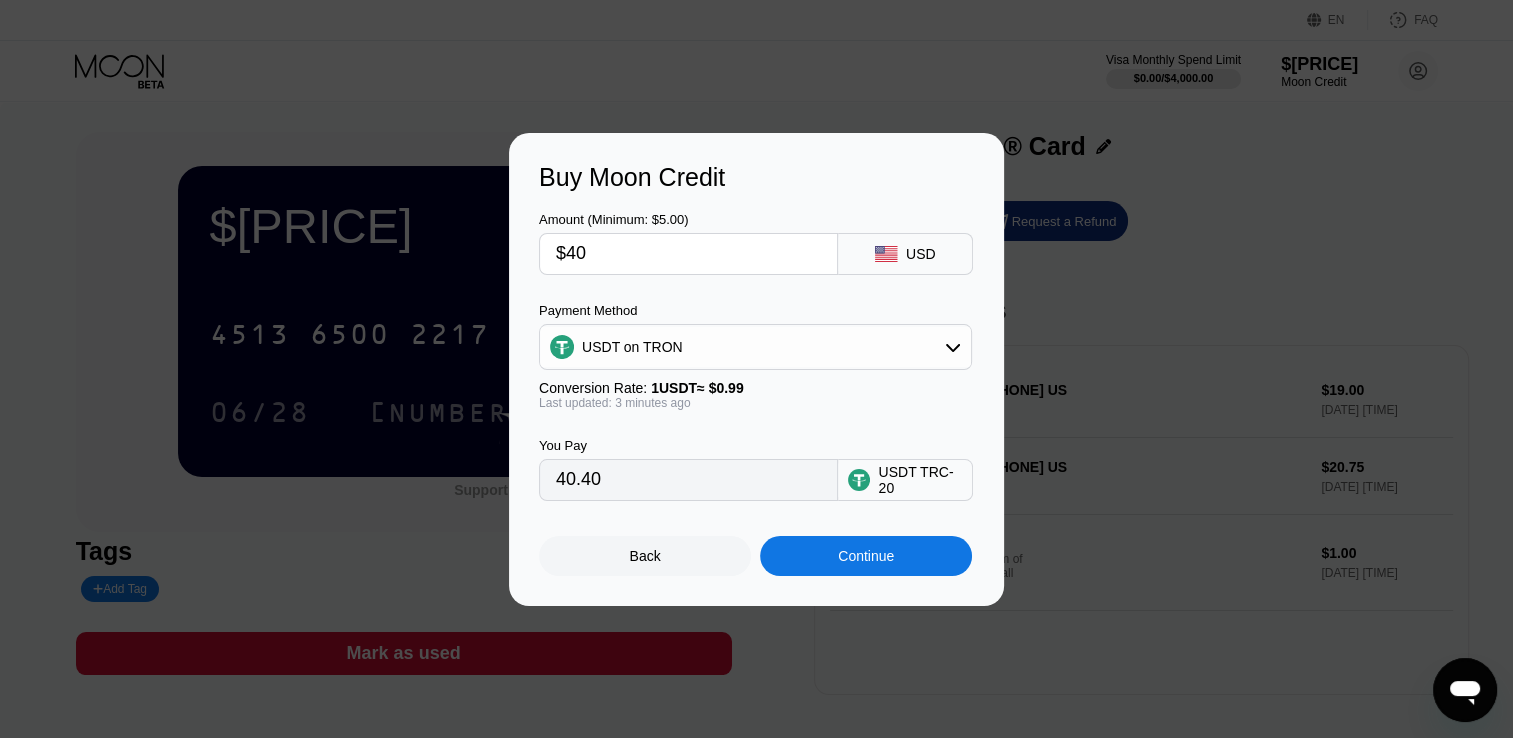 click on "Back" at bounding box center (645, 556) 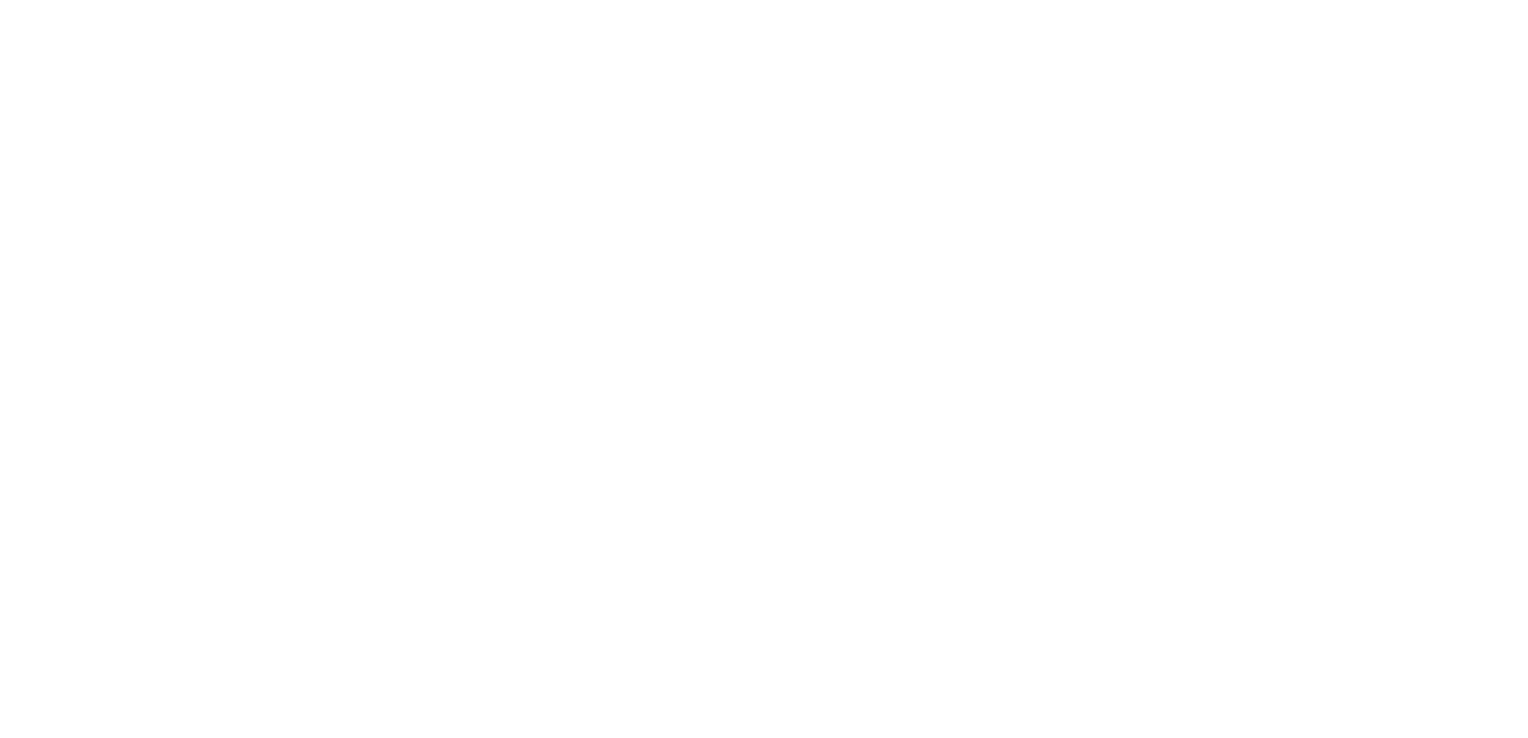 scroll, scrollTop: 0, scrollLeft: 0, axis: both 